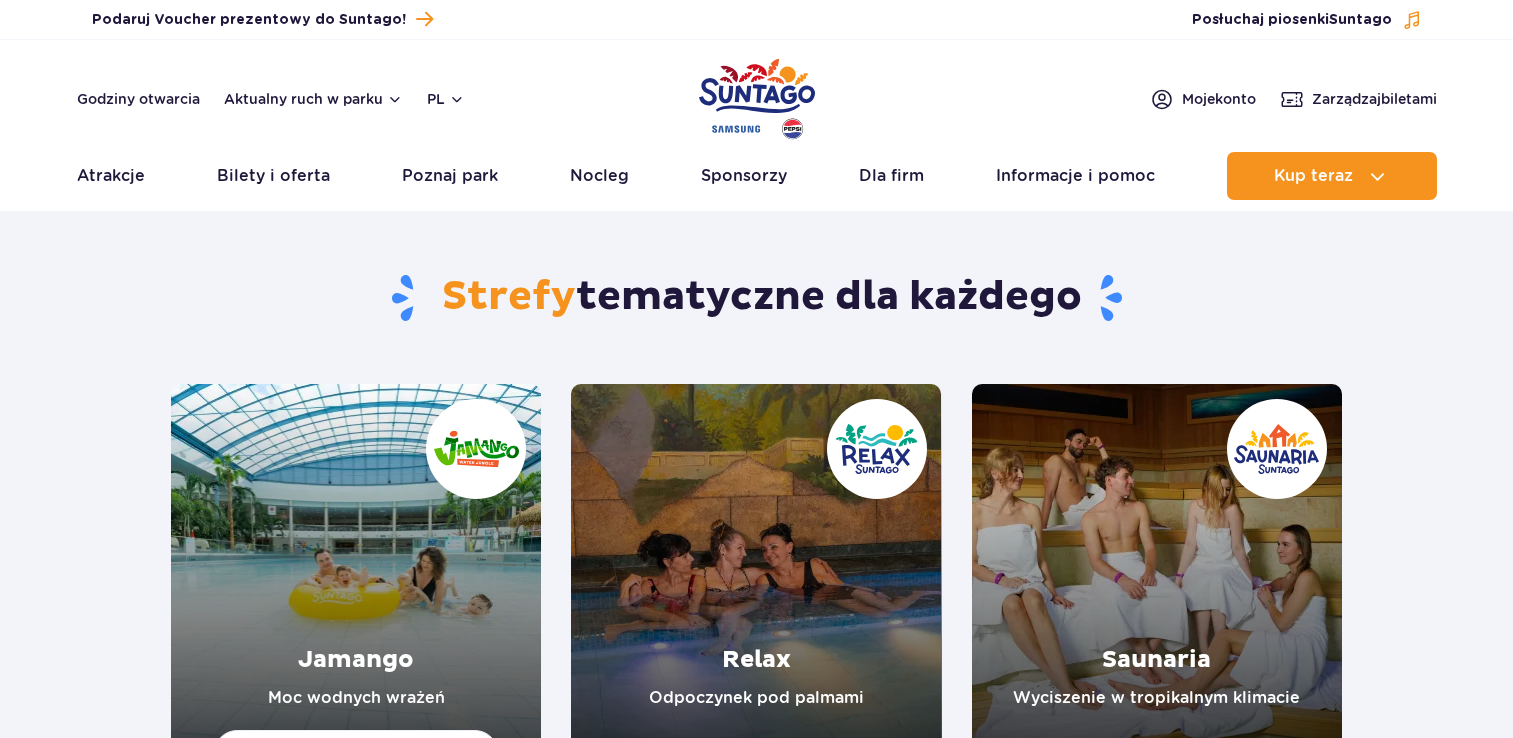 scroll, scrollTop: 0, scrollLeft: 0, axis: both 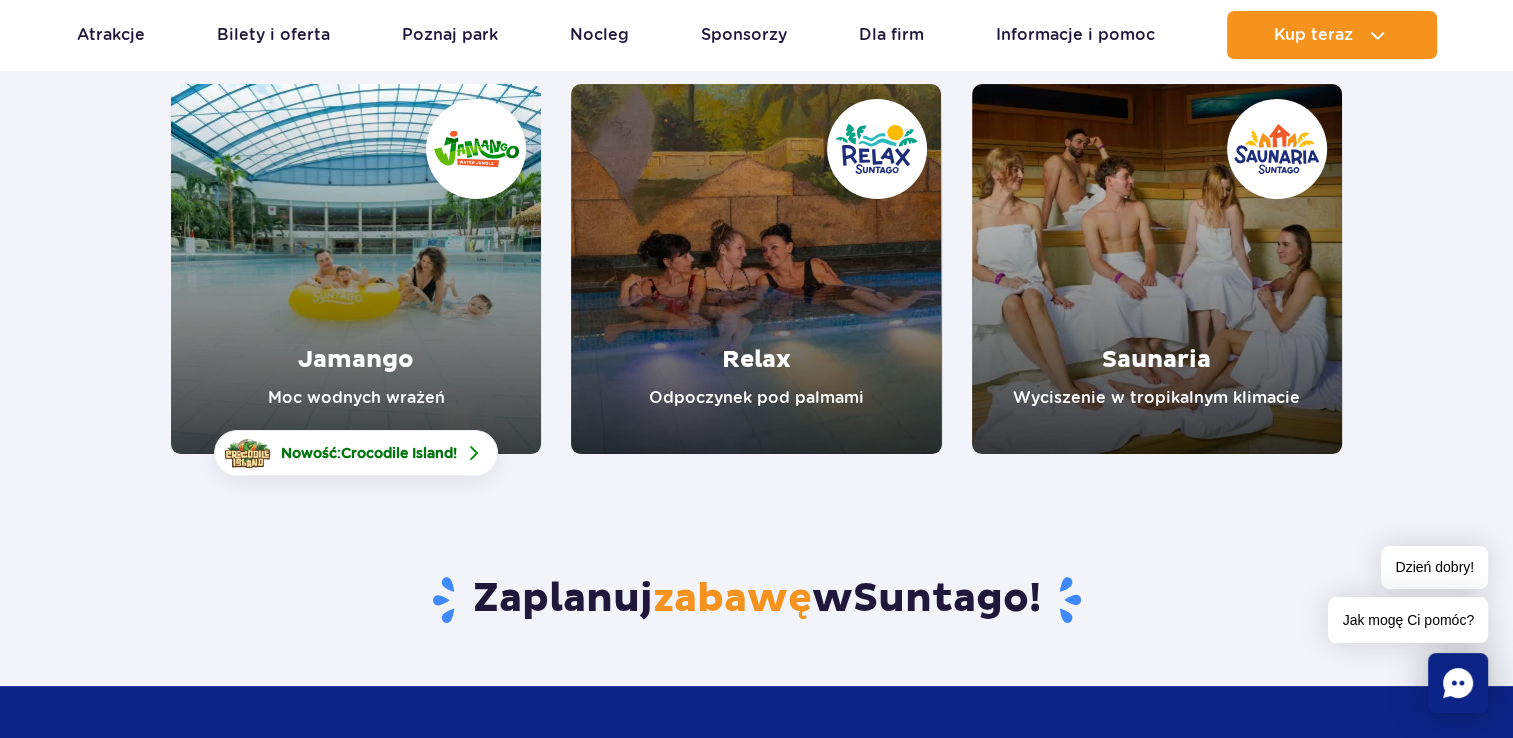 click at bounding box center [356, 269] 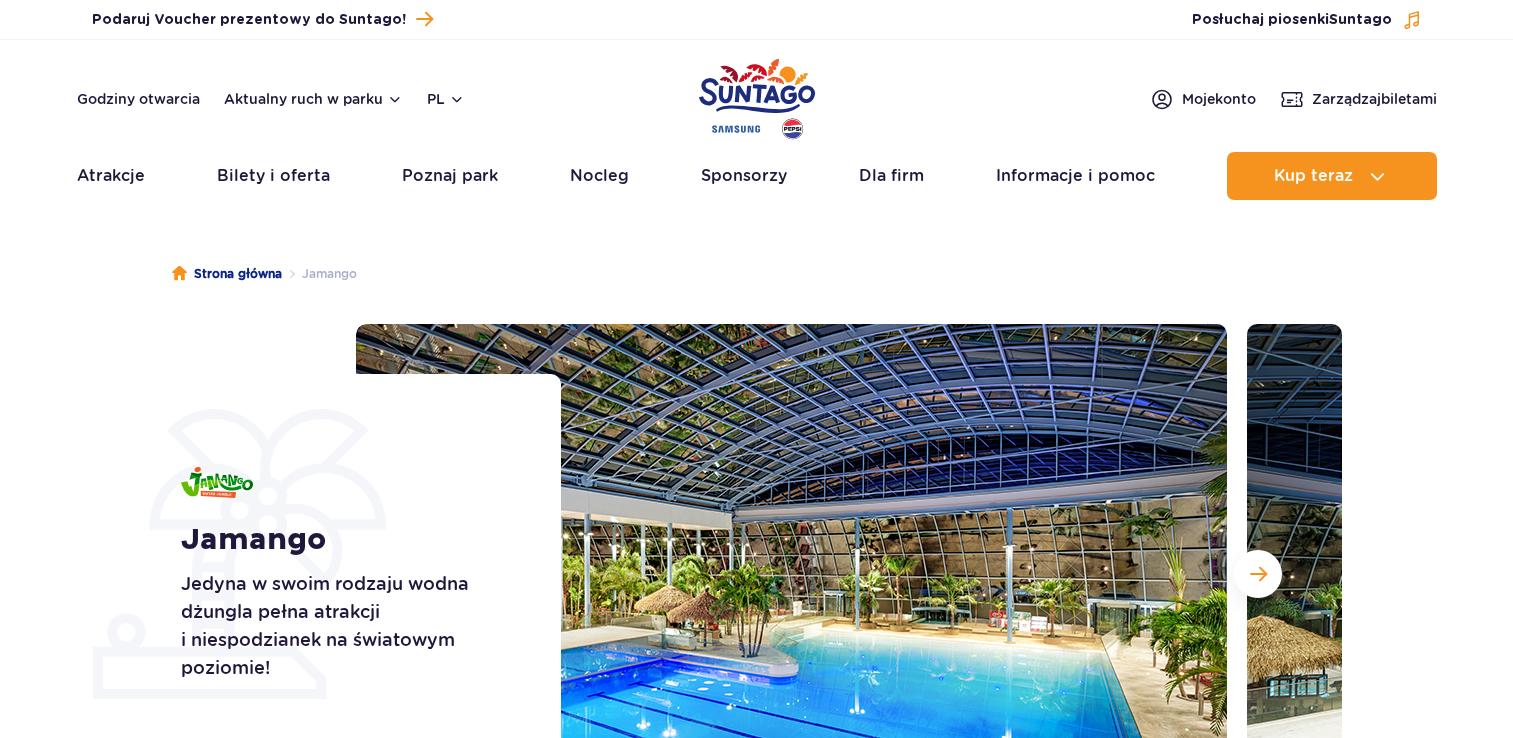 scroll, scrollTop: 0, scrollLeft: 0, axis: both 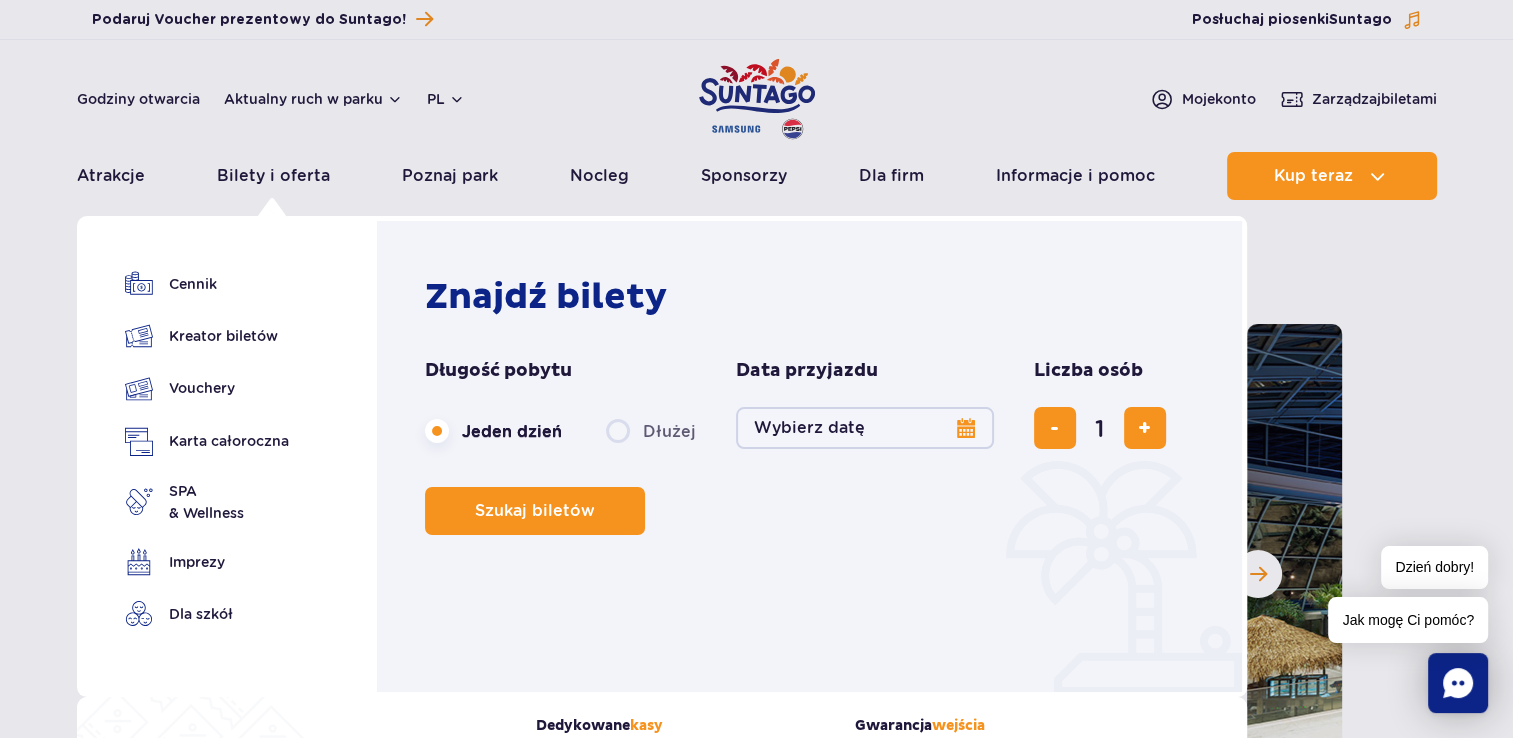 click on "Wybierz datę" at bounding box center [865, 428] 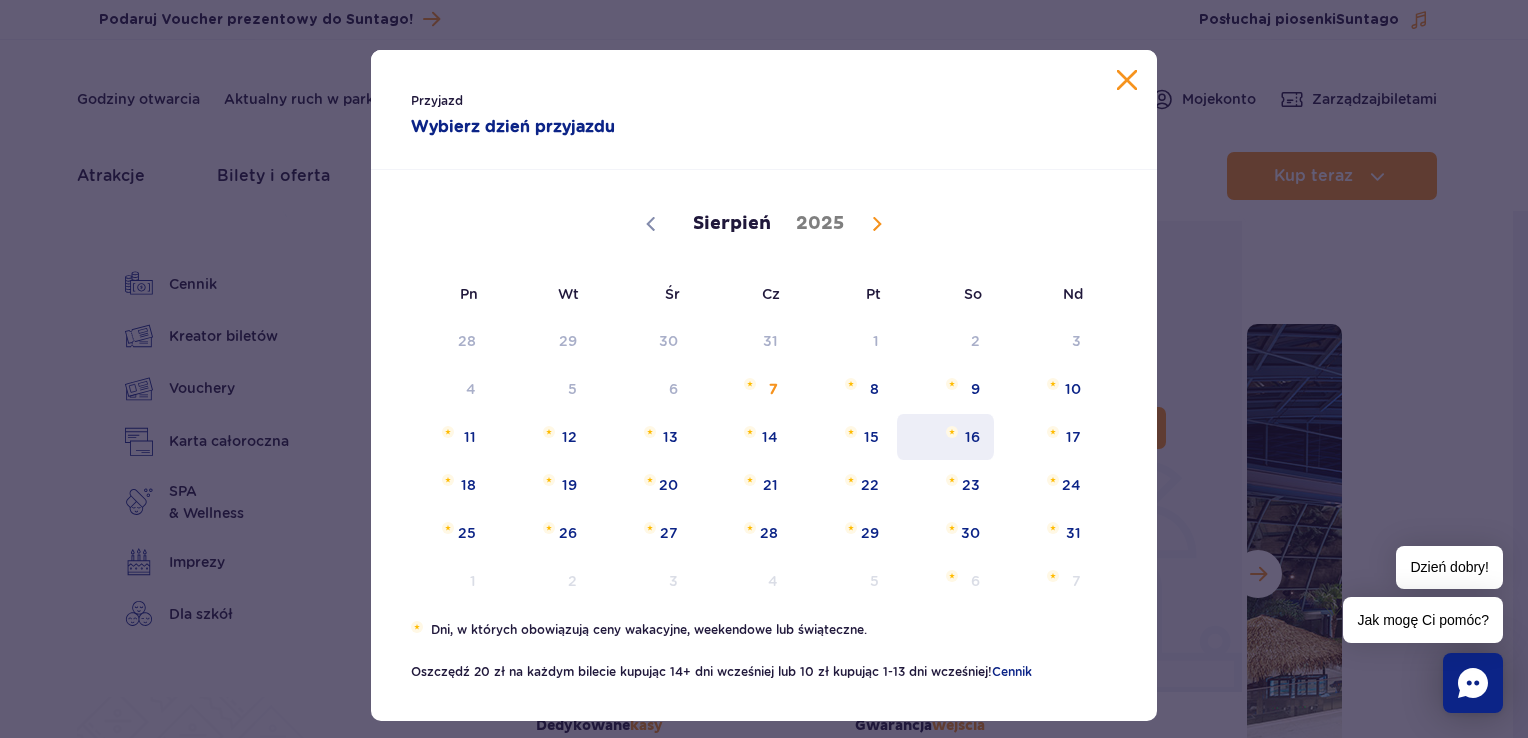 click on "16" at bounding box center [945, 437] 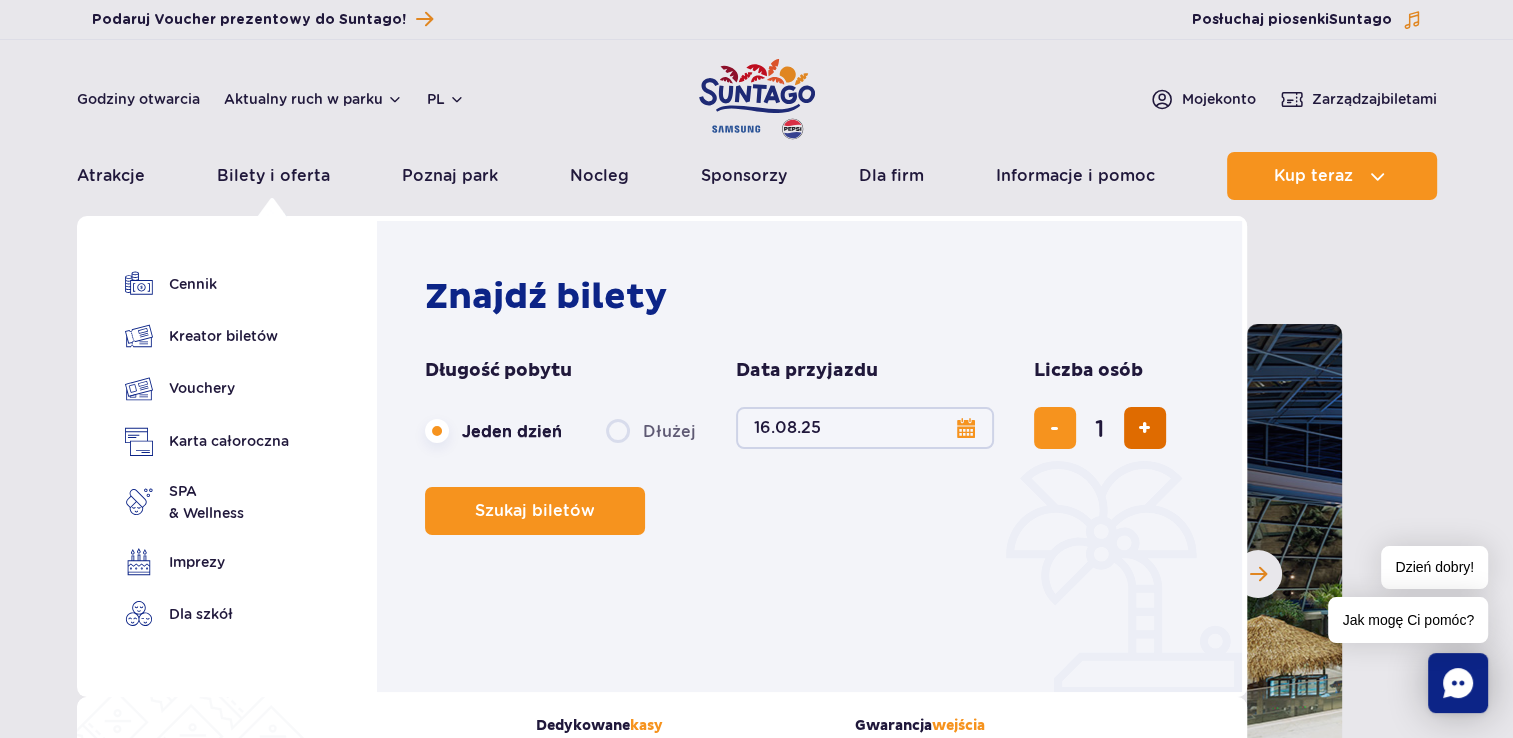 click at bounding box center (1144, 428) 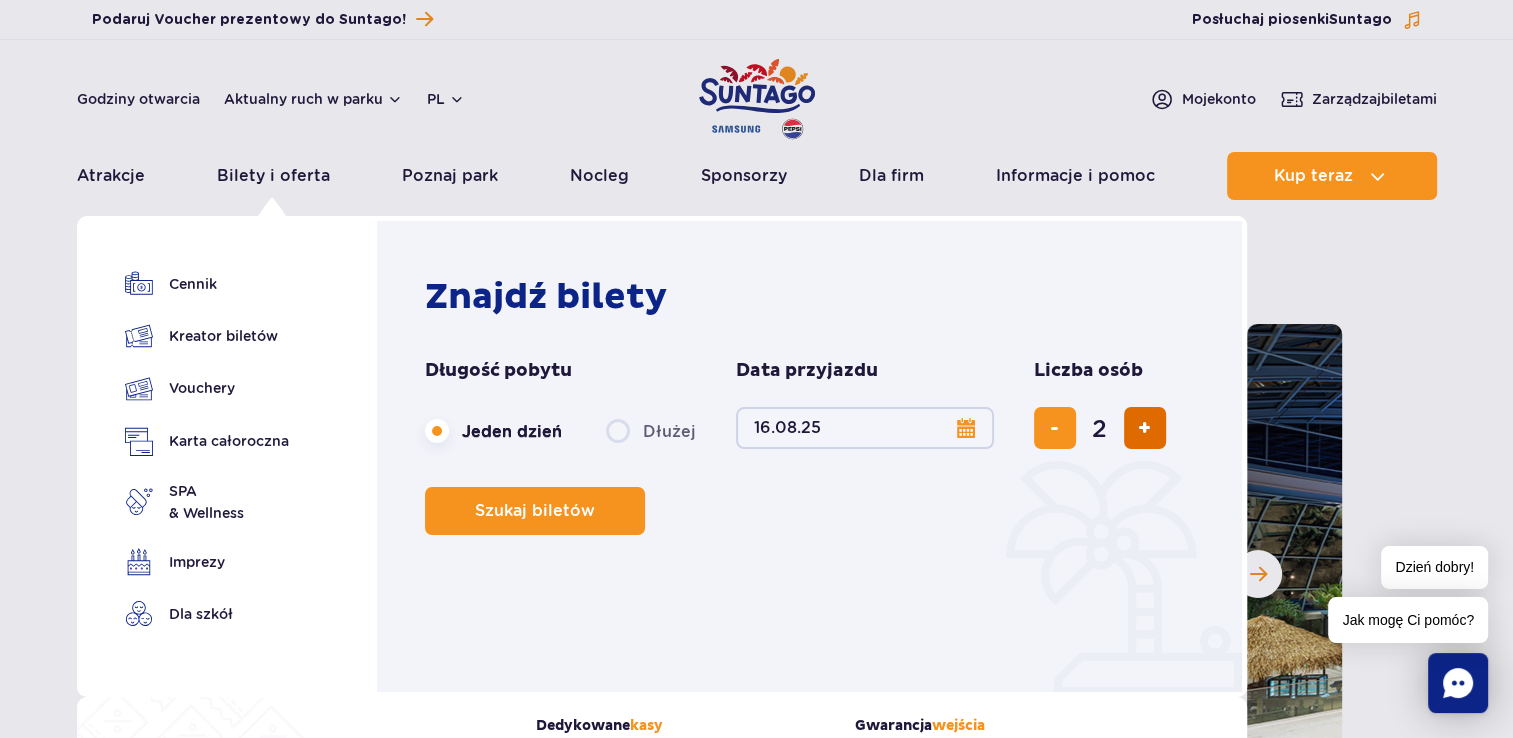 click at bounding box center [1144, 428] 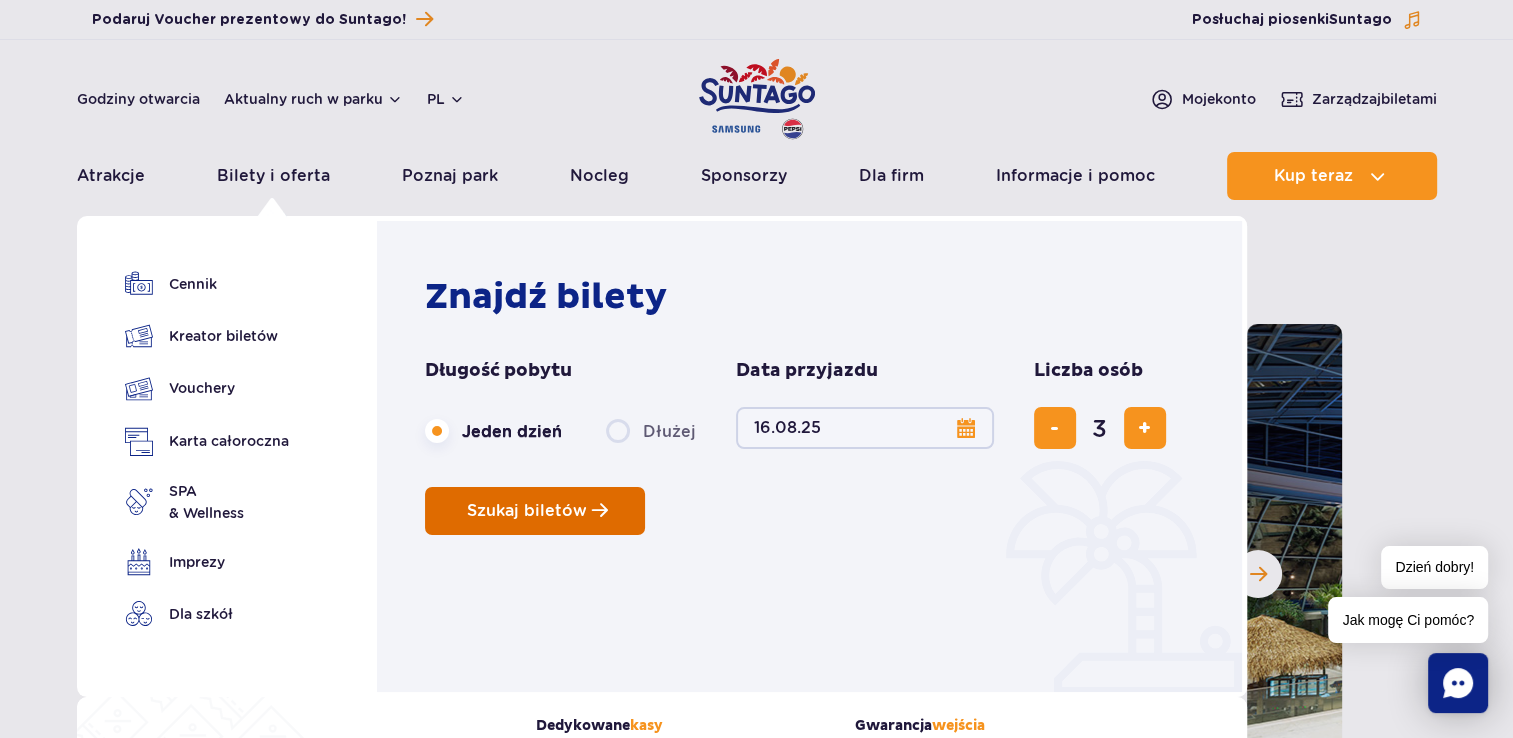 click on "Szukaj biletów" at bounding box center (535, 511) 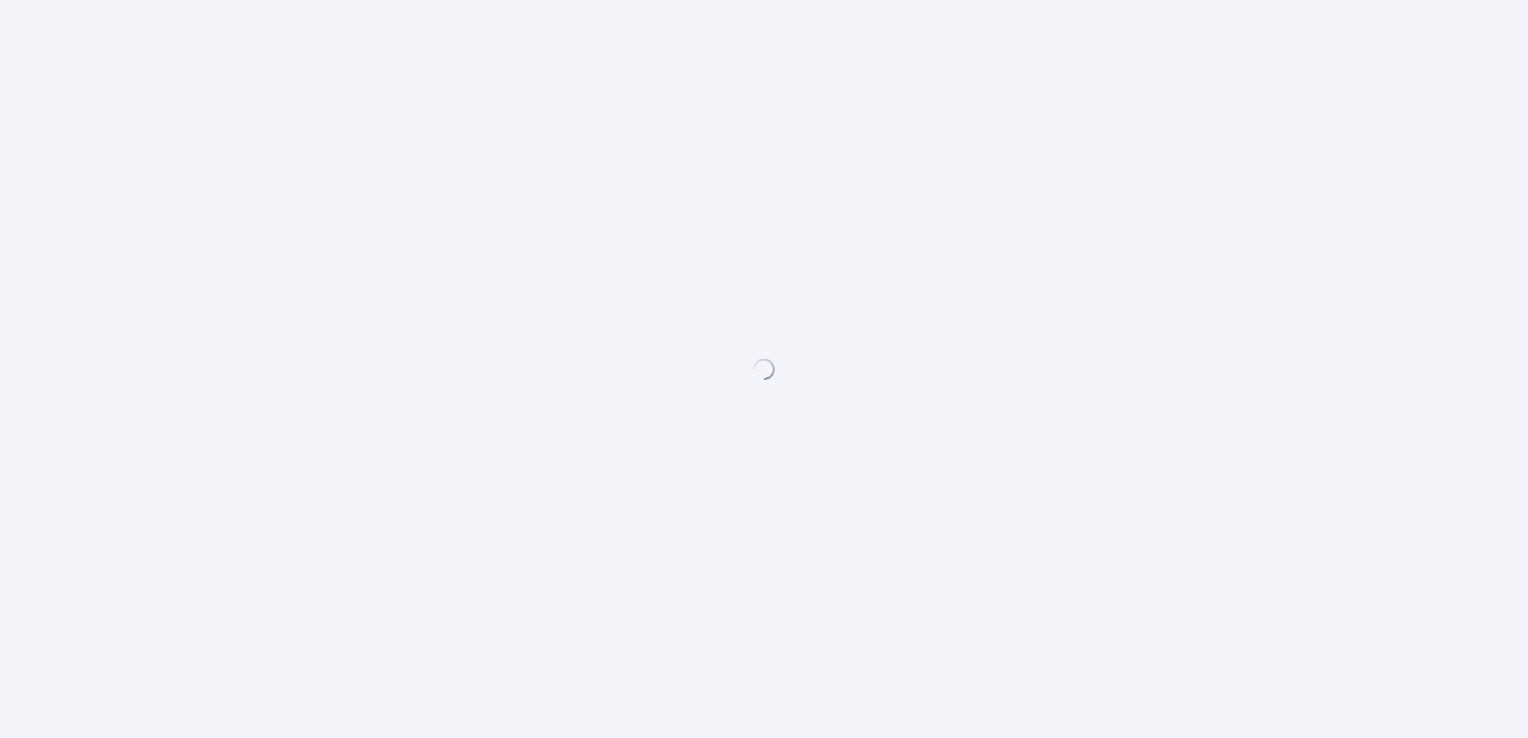 scroll, scrollTop: 0, scrollLeft: 0, axis: both 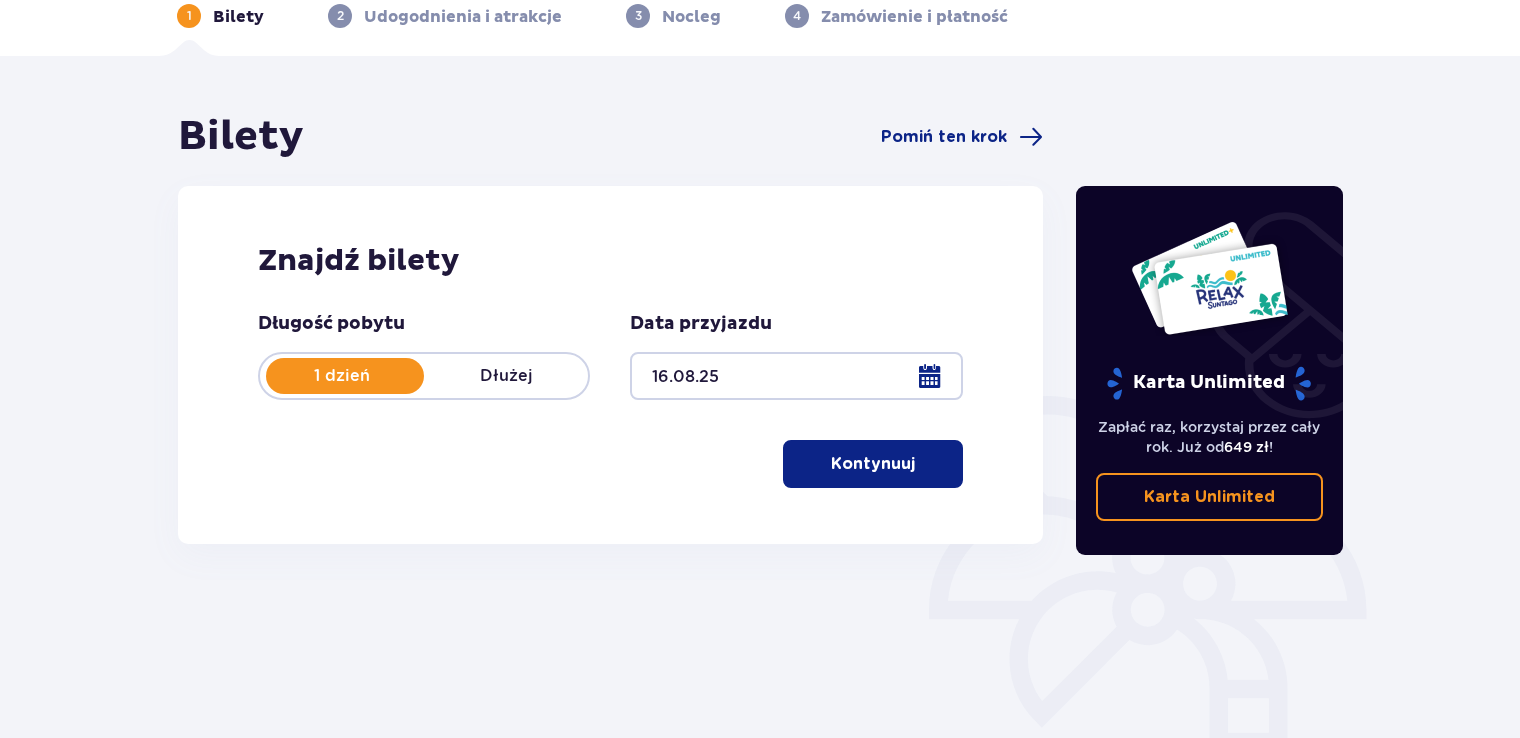 click on "Kontynuuj" at bounding box center (873, 464) 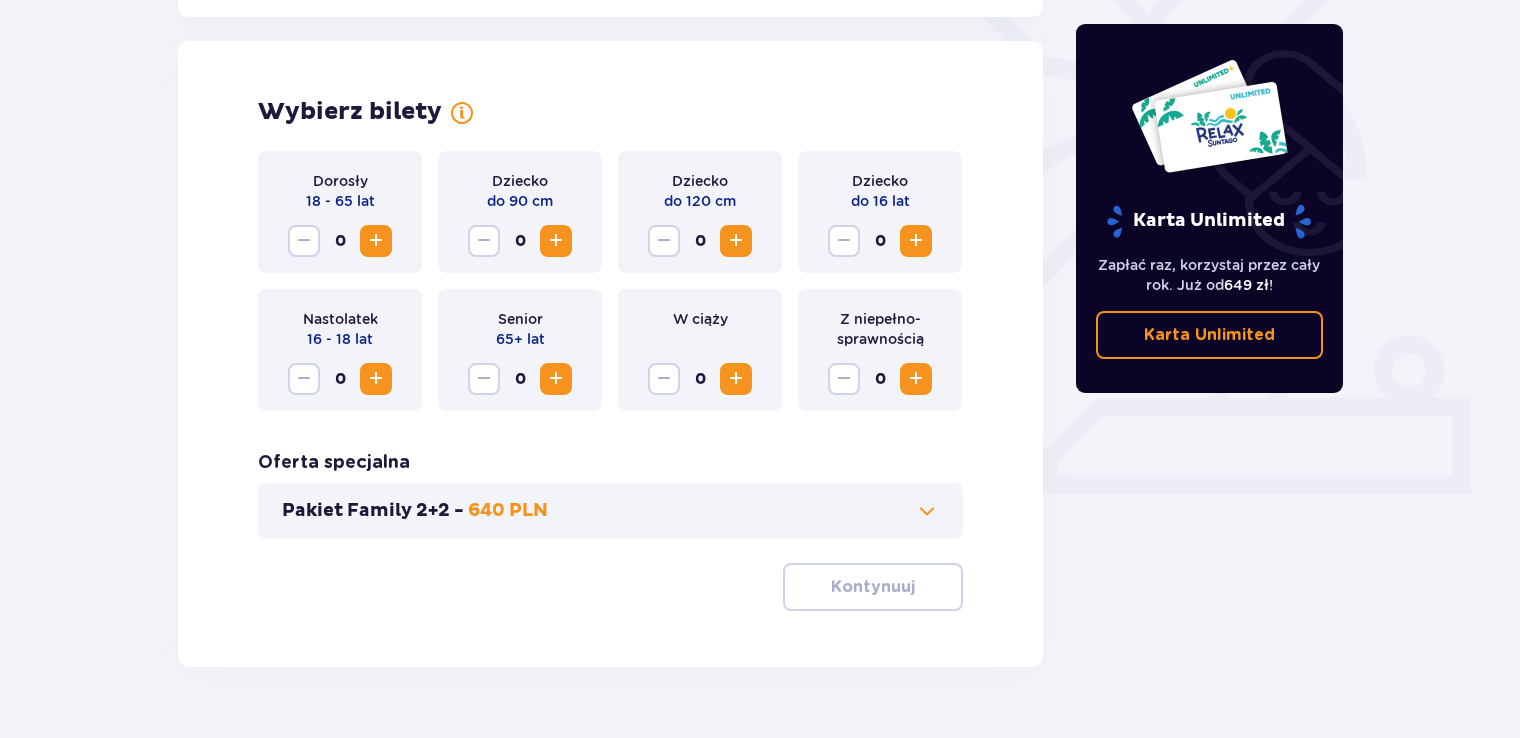 scroll, scrollTop: 556, scrollLeft: 0, axis: vertical 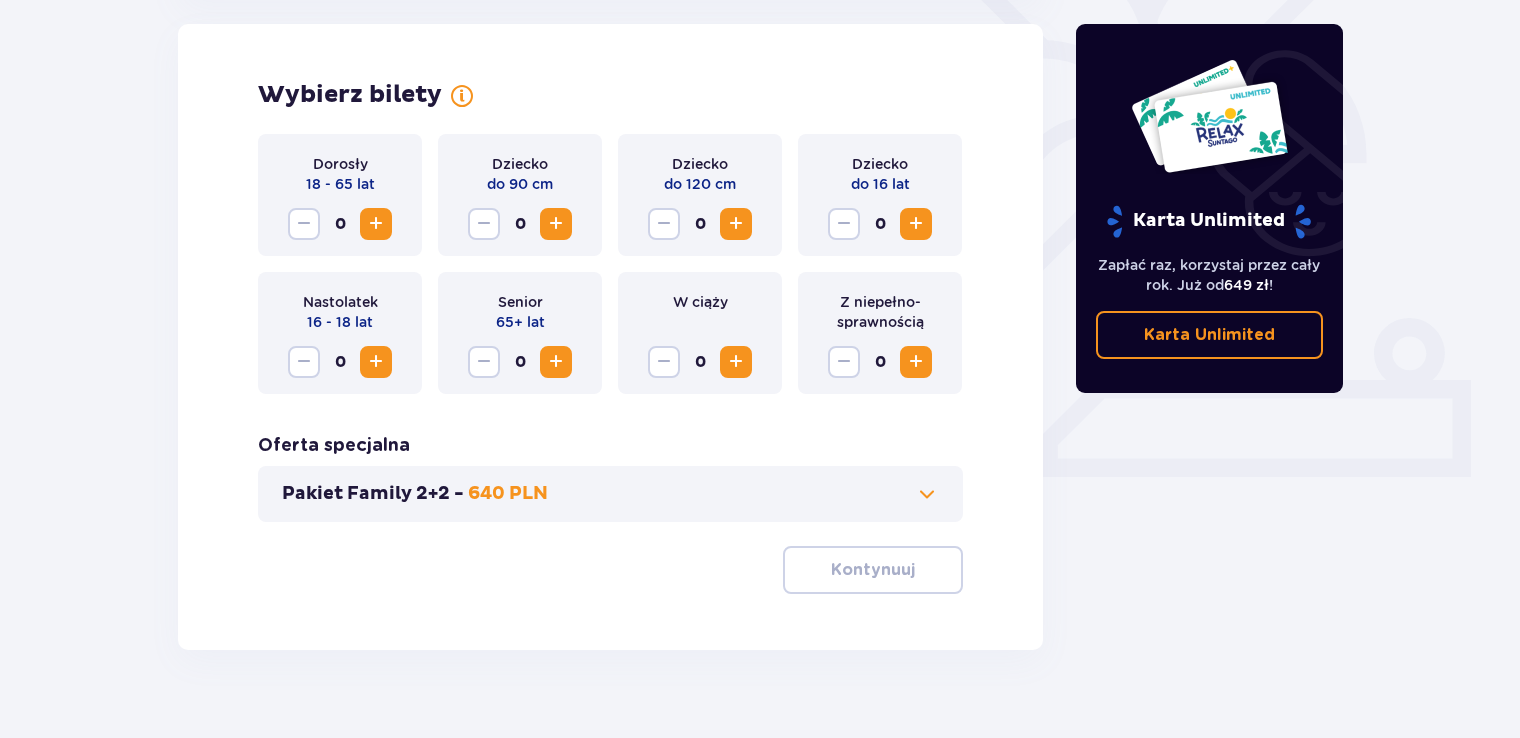 click at bounding box center (916, 224) 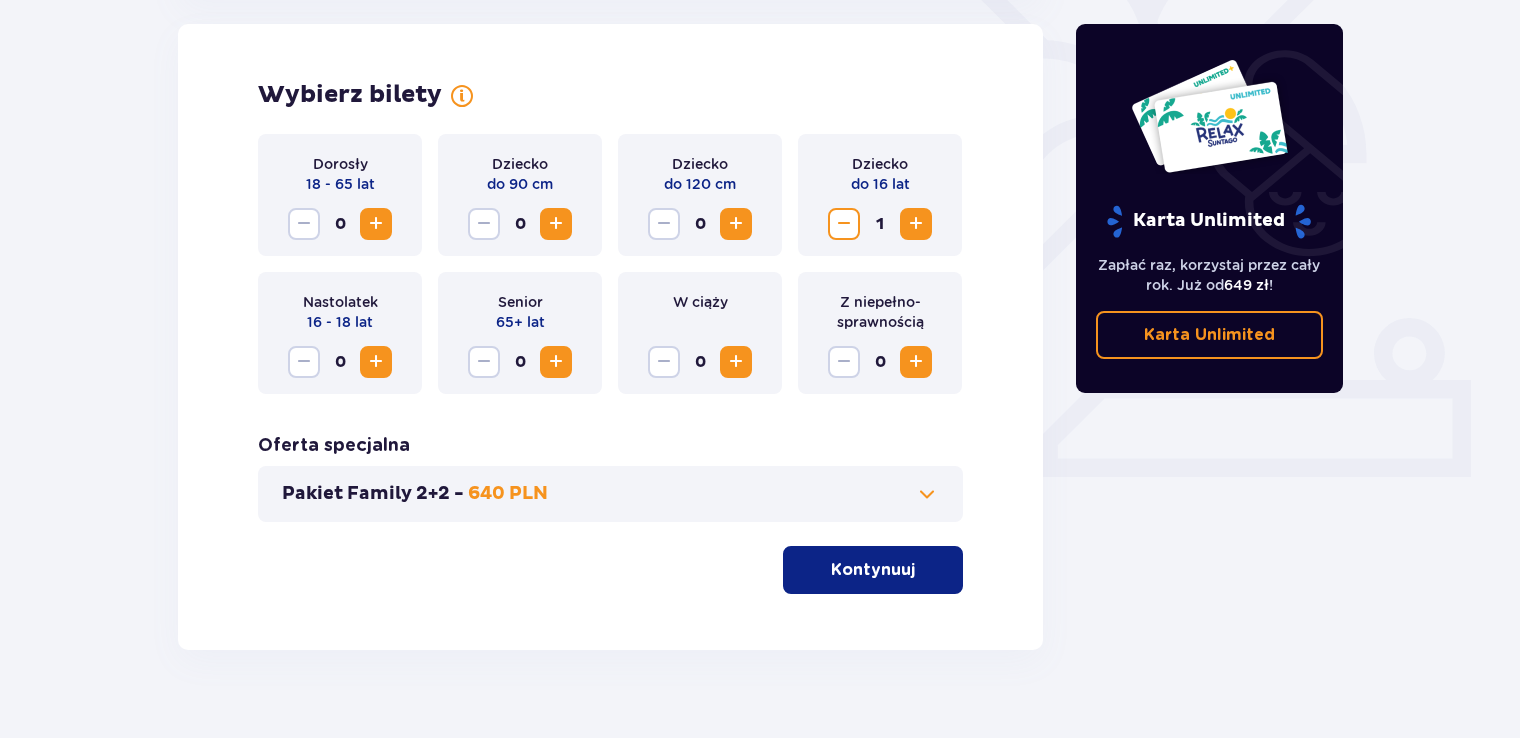 click at bounding box center [916, 224] 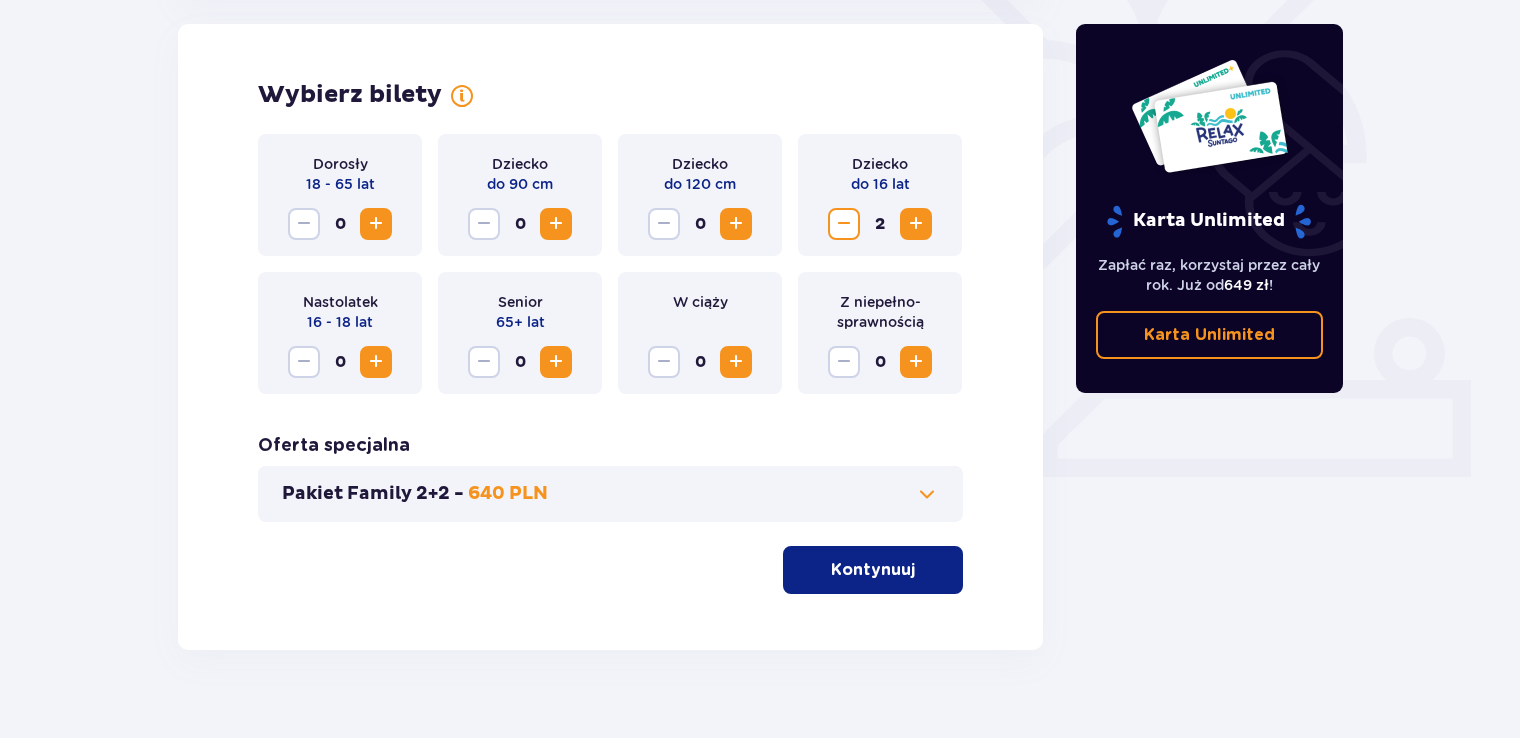 click at bounding box center [376, 224] 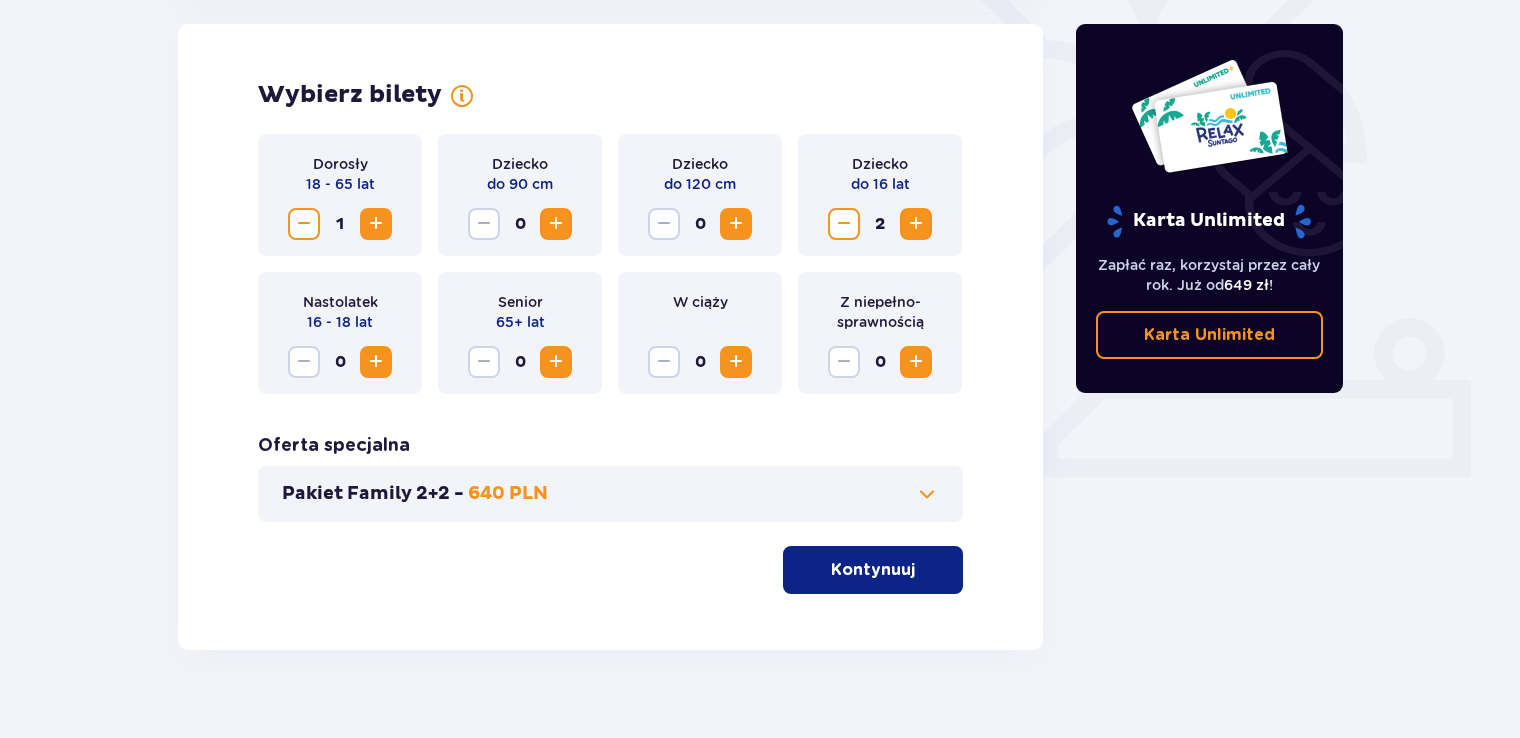 click at bounding box center (916, 362) 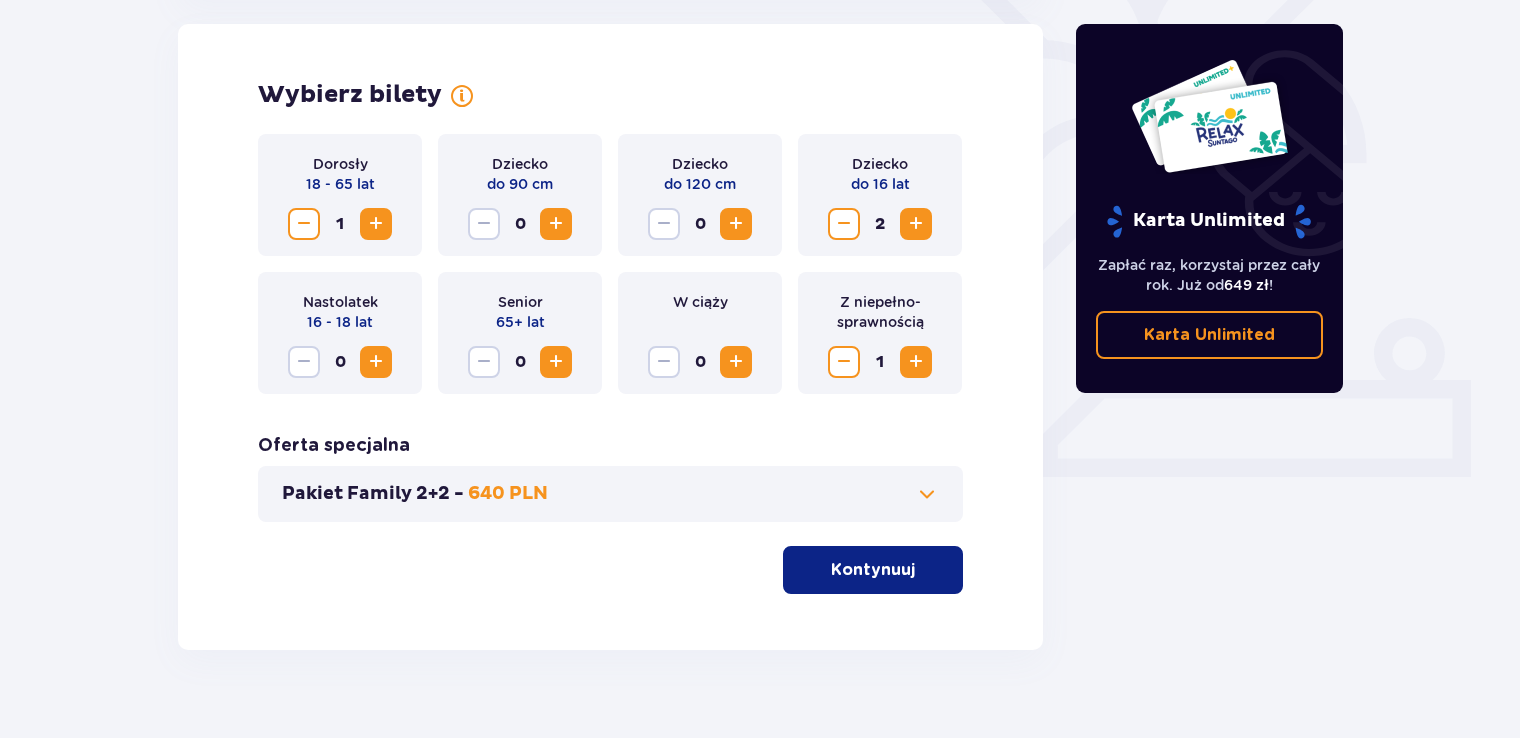 click at bounding box center [844, 362] 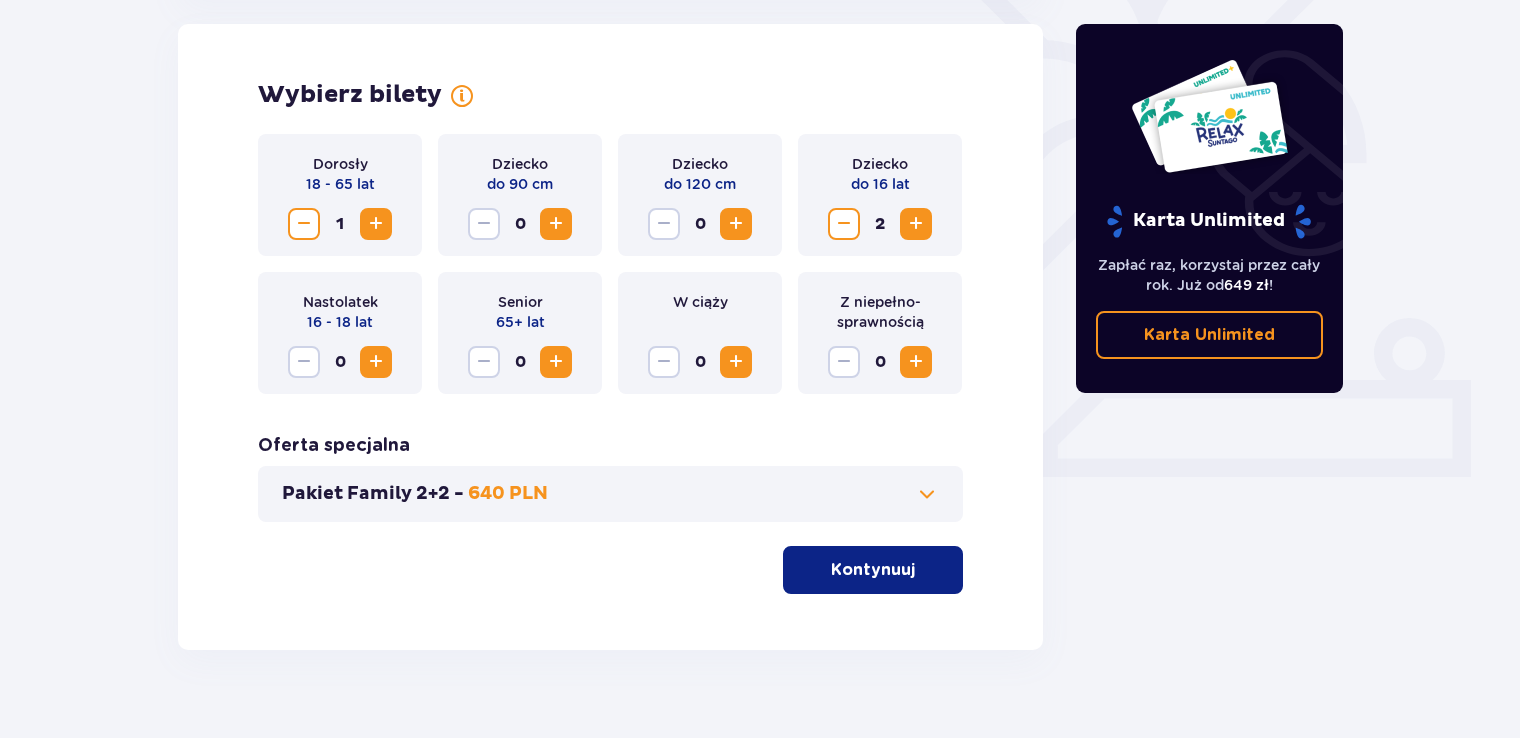 click at bounding box center [927, 494] 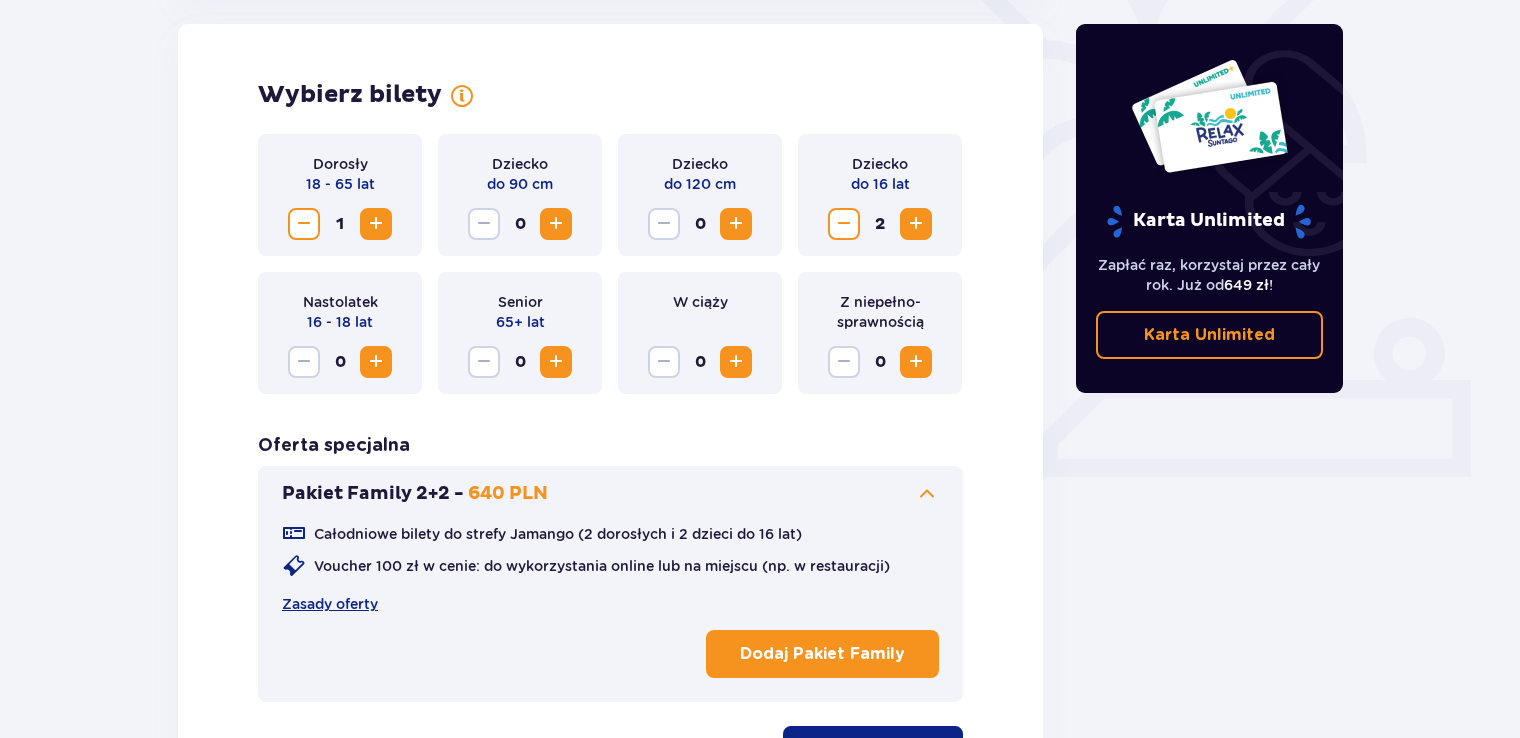 click at bounding box center [916, 362] 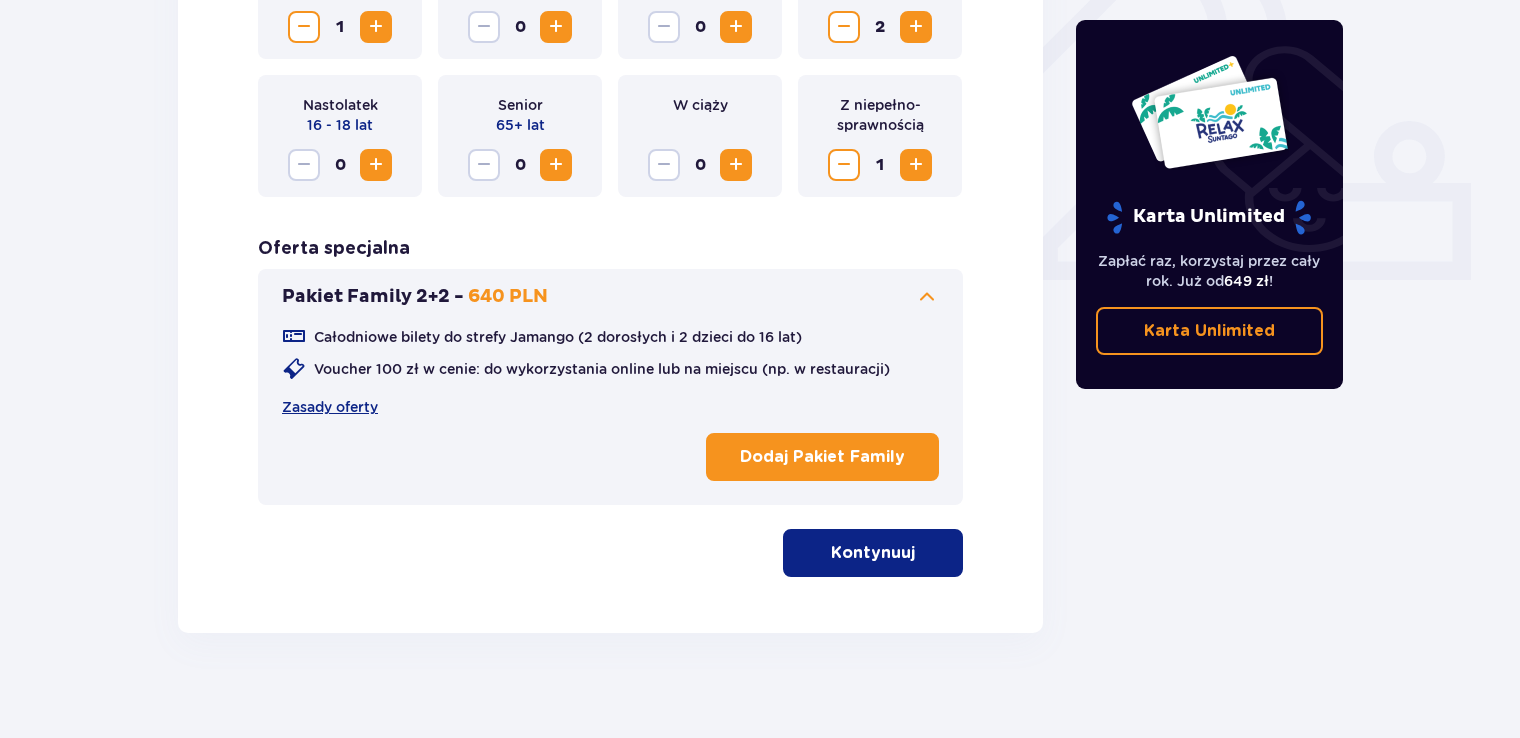 scroll, scrollTop: 756, scrollLeft: 0, axis: vertical 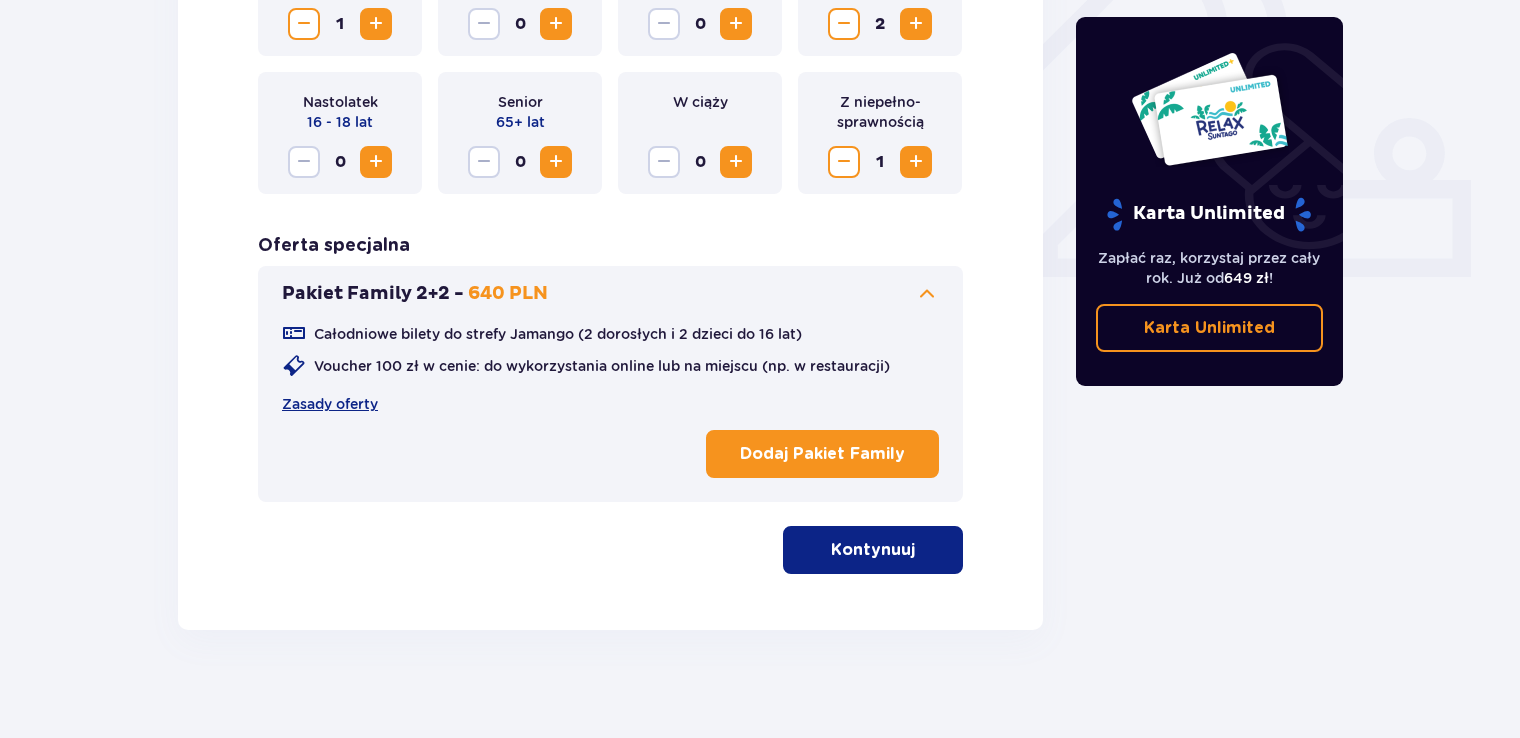 click on "Kontynuuj" at bounding box center (873, 550) 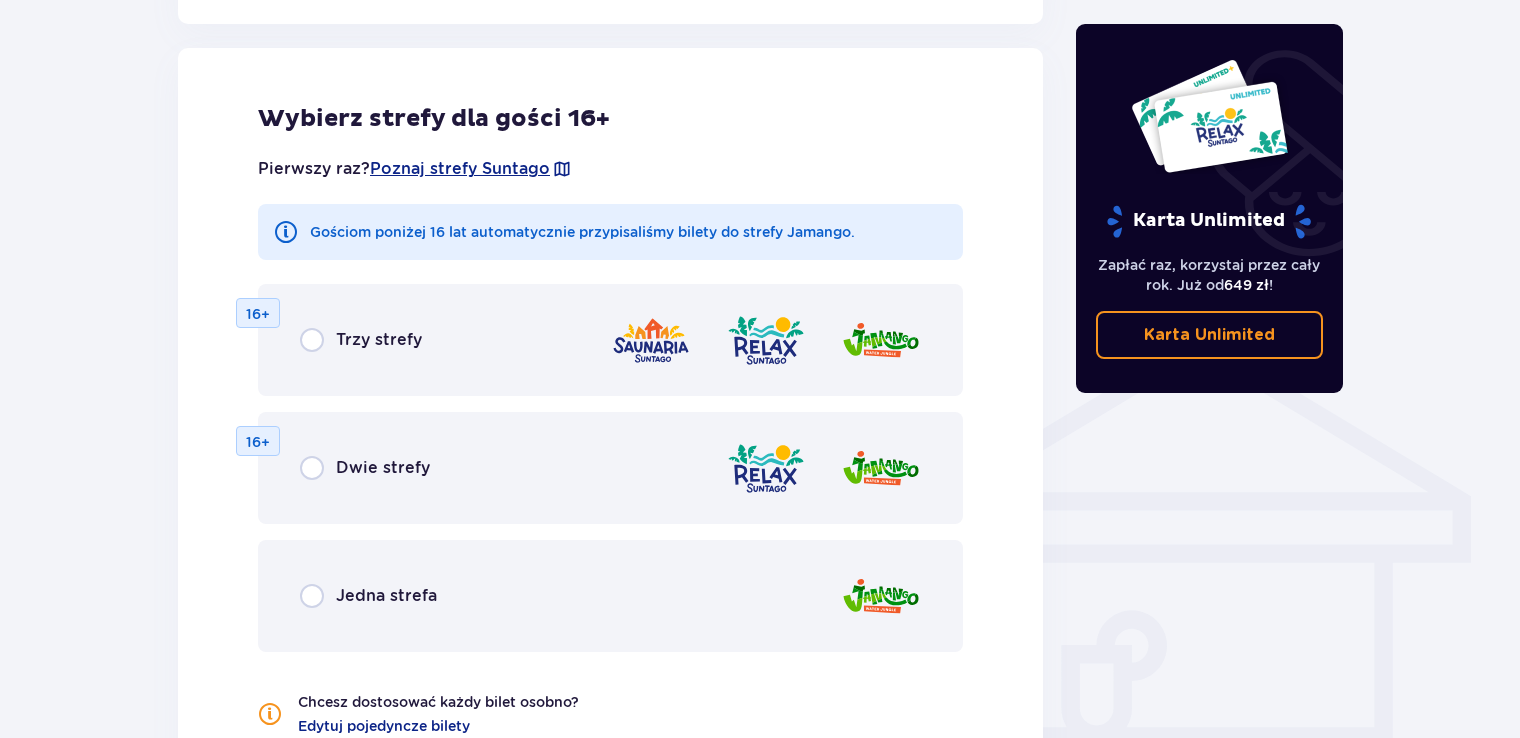 scroll, scrollTop: 1390, scrollLeft: 0, axis: vertical 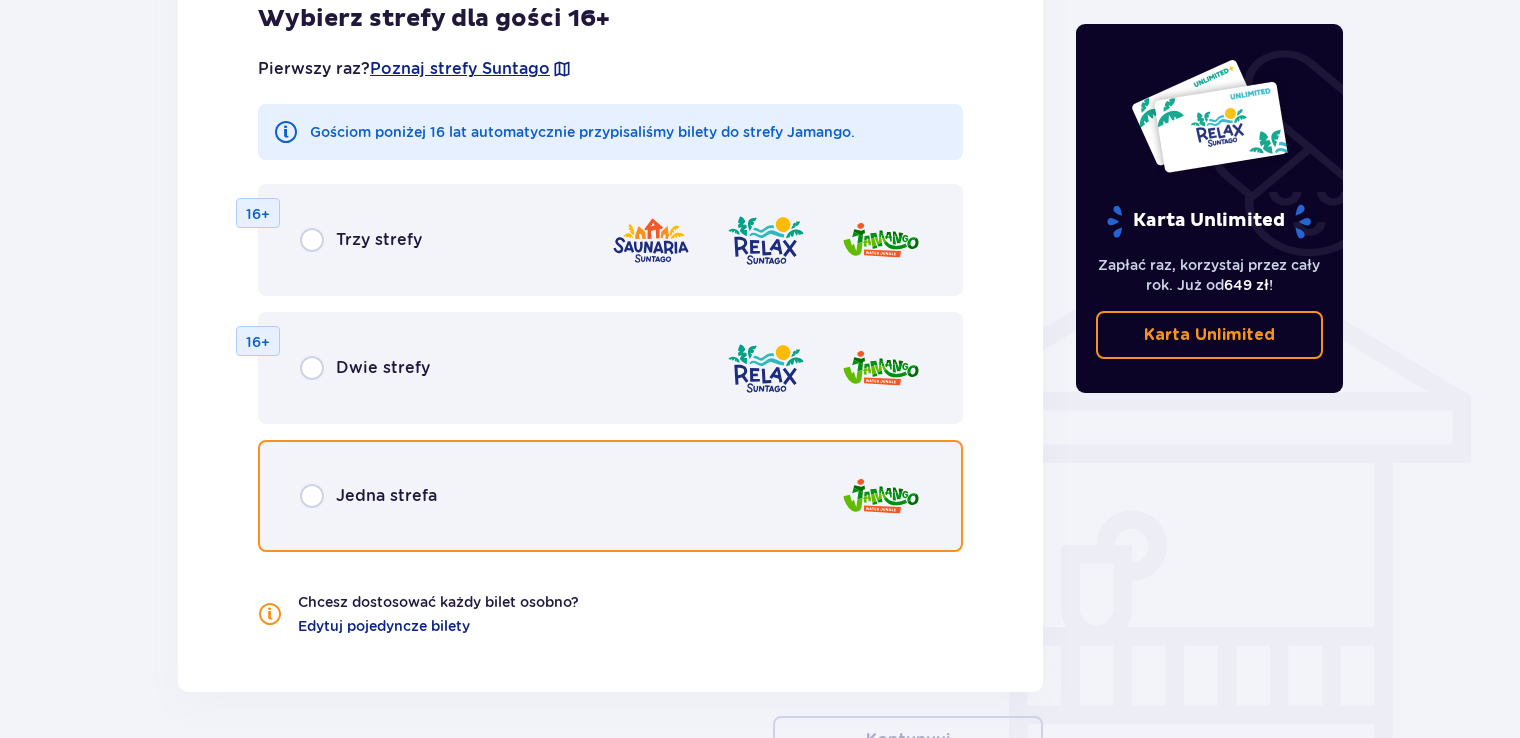 click at bounding box center [312, 496] 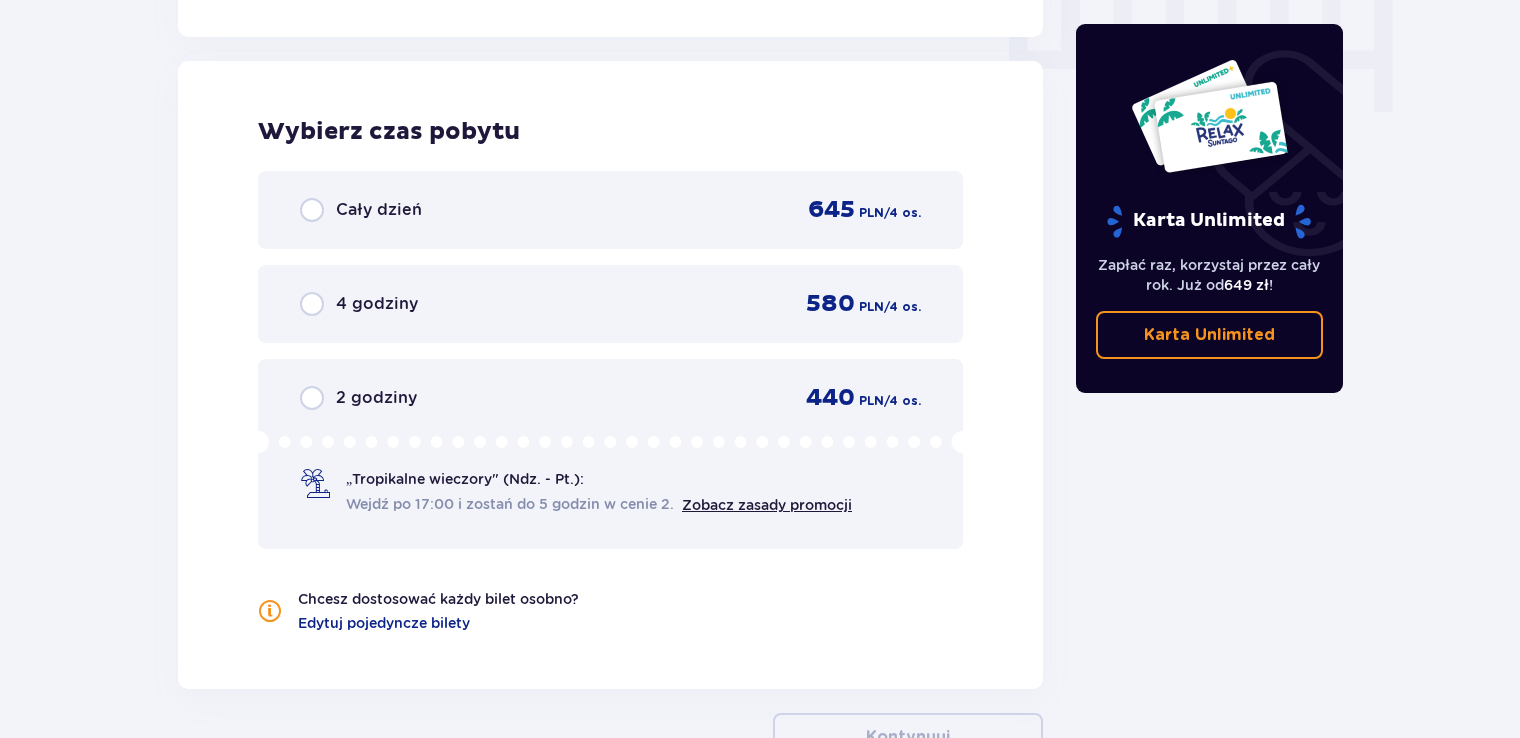 scroll, scrollTop: 2058, scrollLeft: 0, axis: vertical 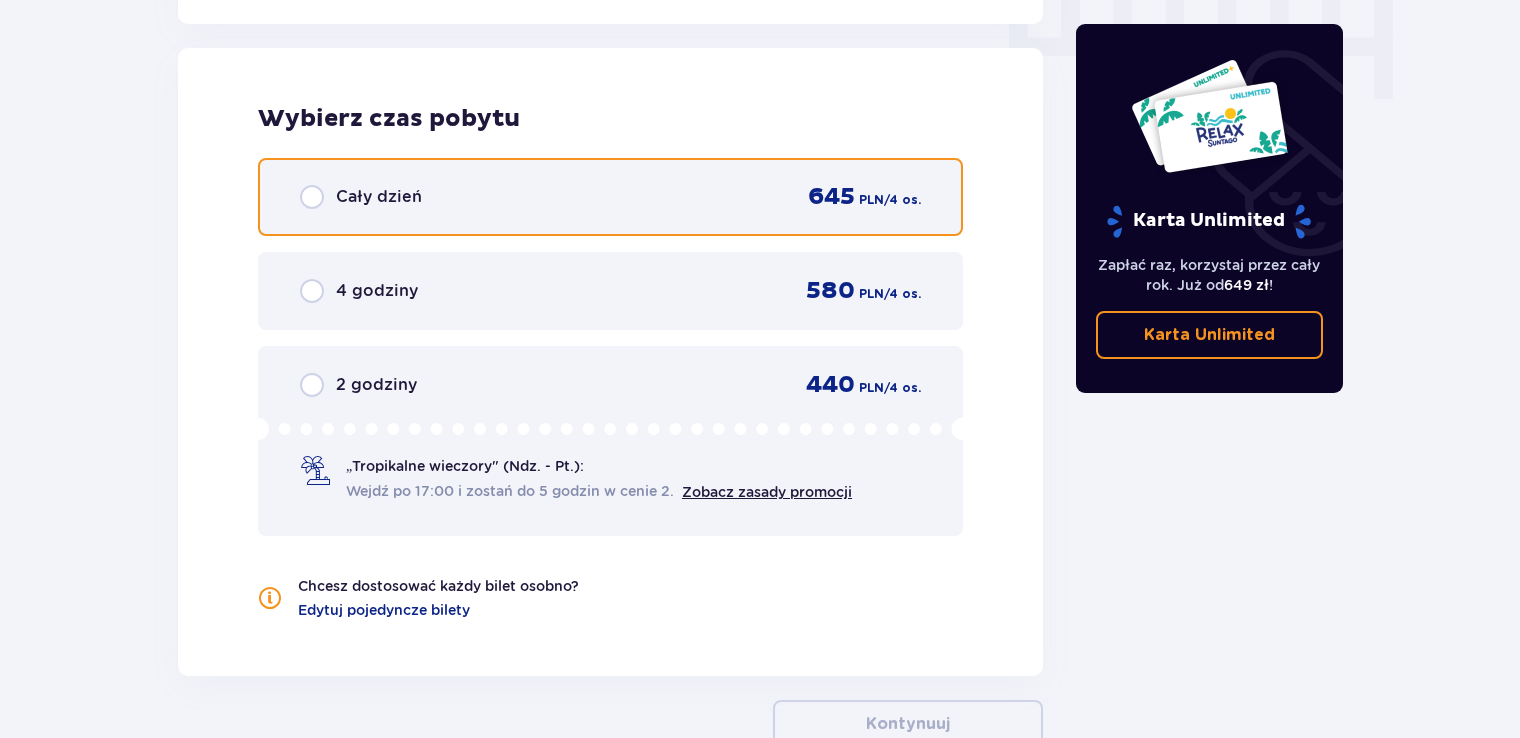 click at bounding box center (312, 197) 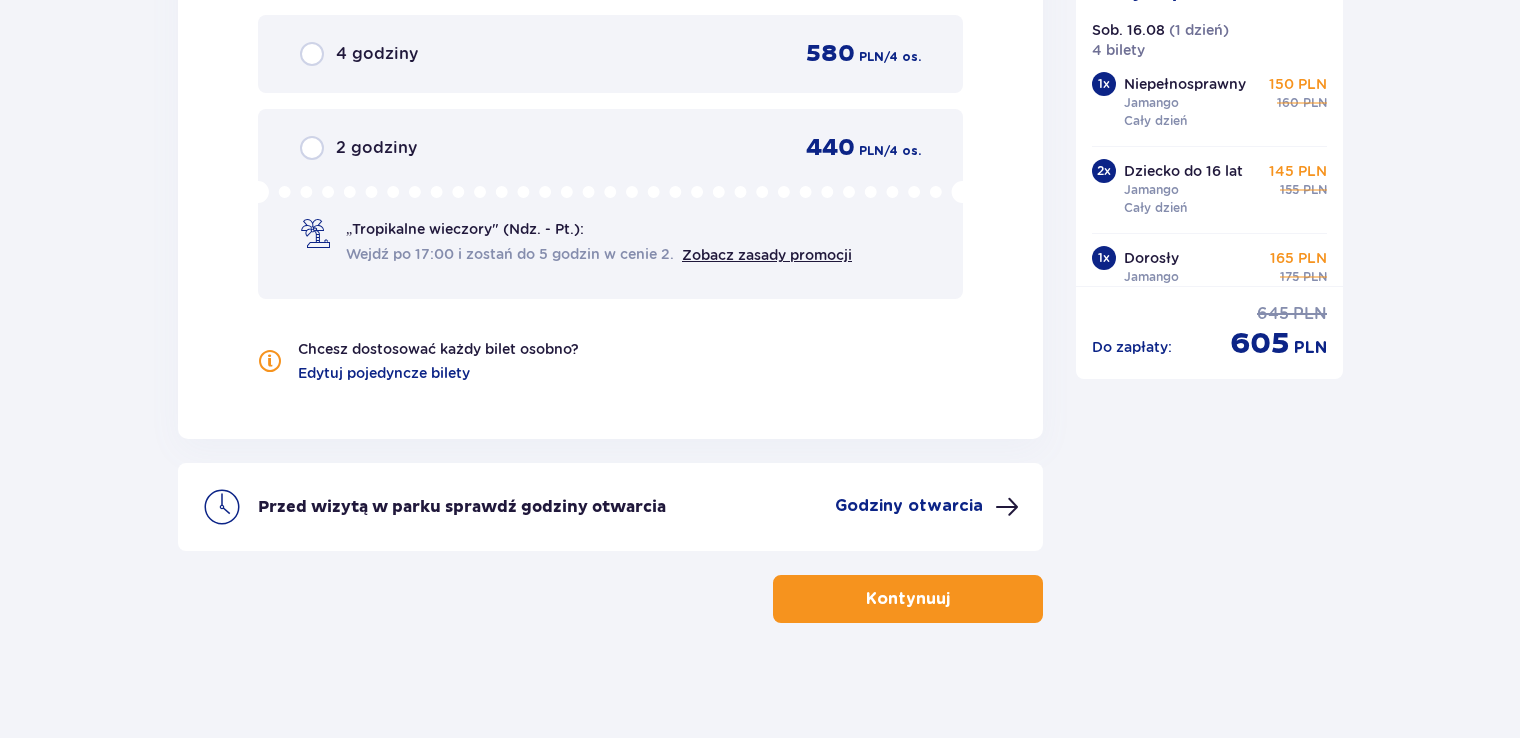 scroll, scrollTop: 2297, scrollLeft: 0, axis: vertical 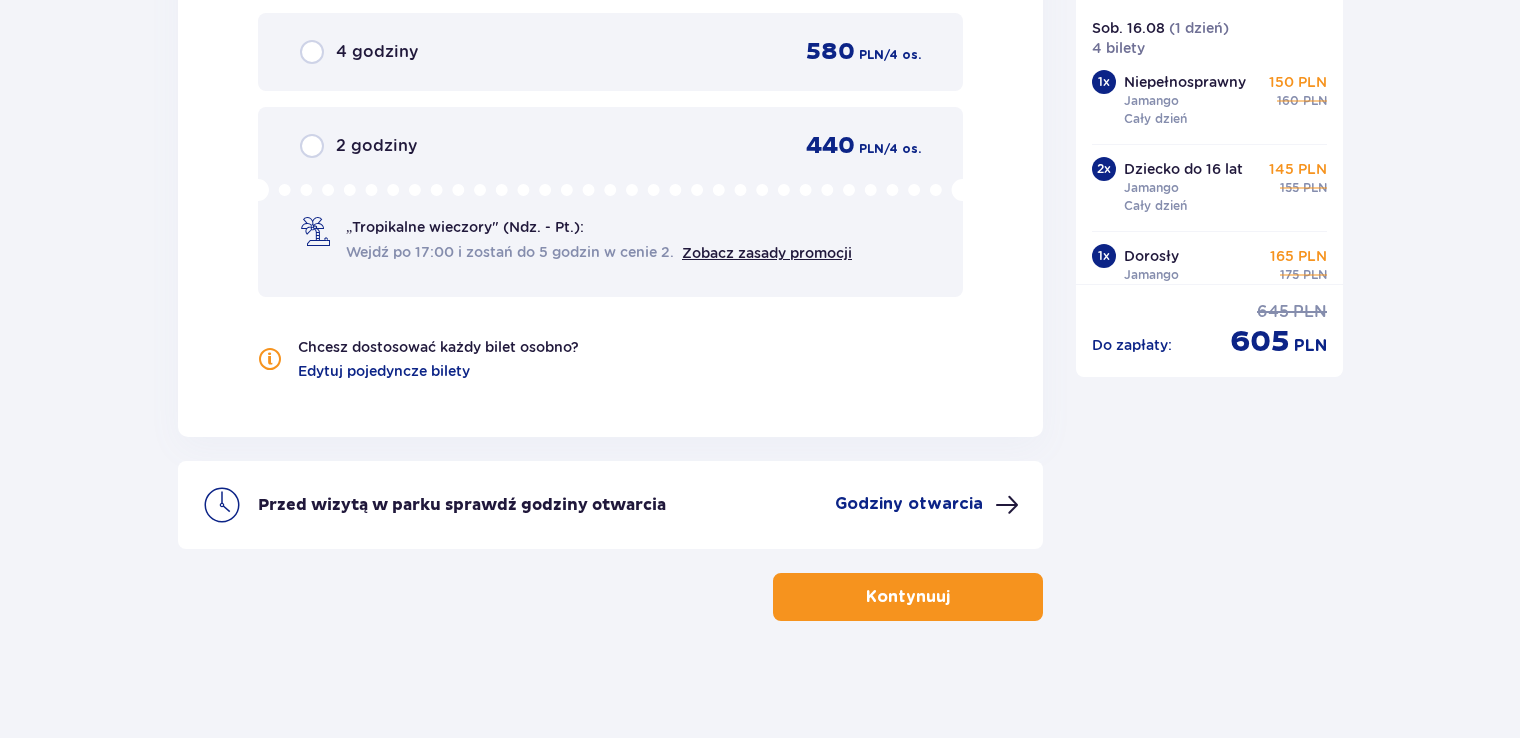 click on "Kontynuuj" at bounding box center [908, 597] 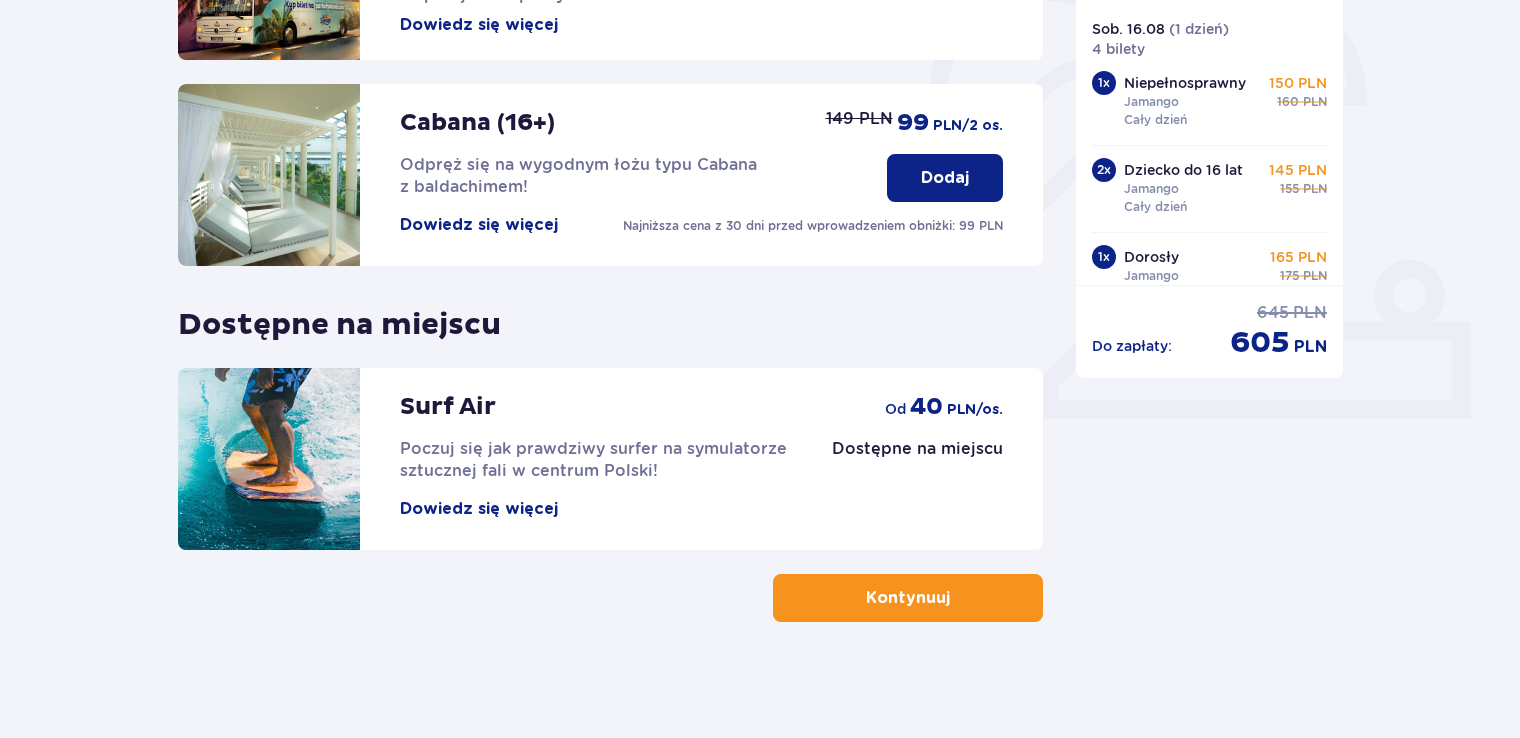 scroll, scrollTop: 617, scrollLeft: 0, axis: vertical 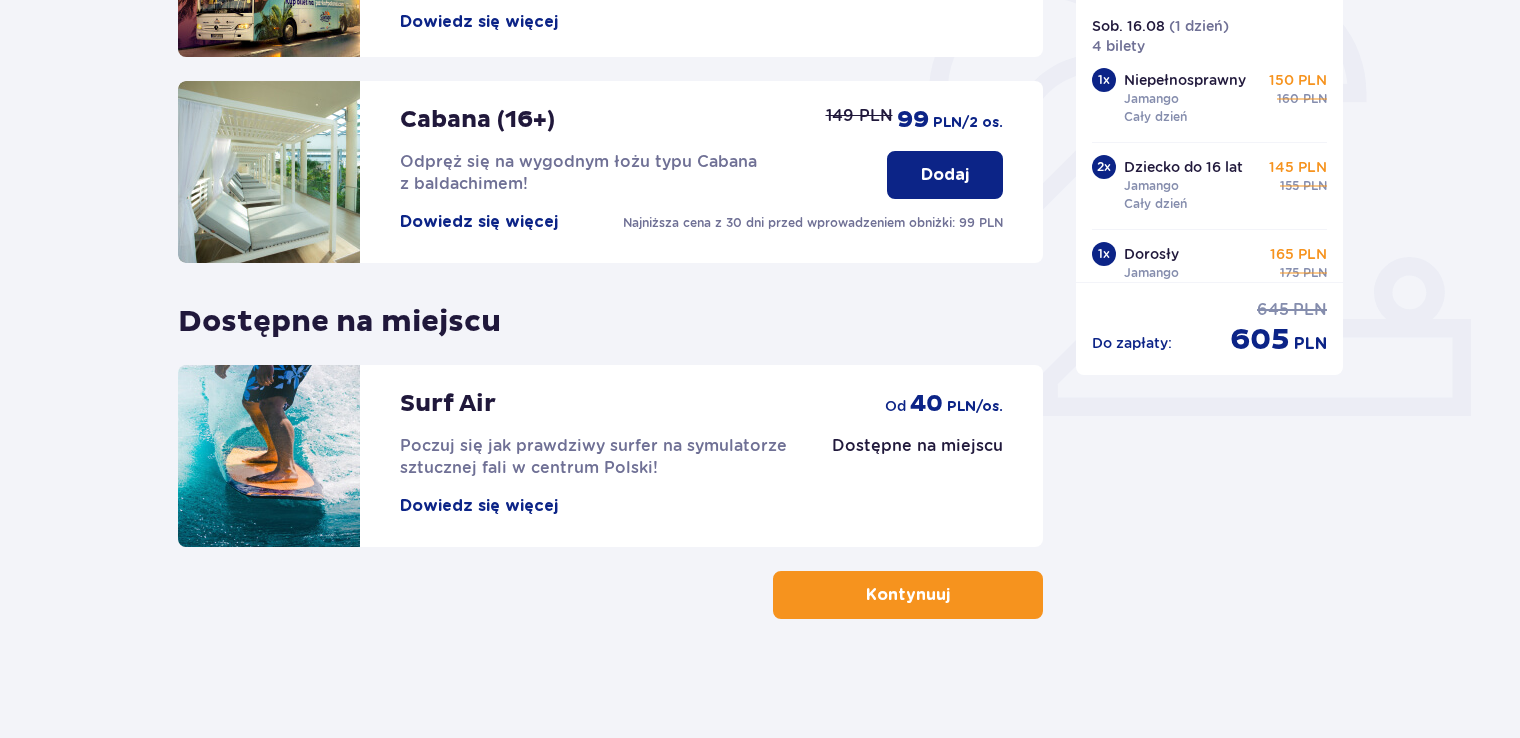 click on "Kontynuuj" at bounding box center [908, 595] 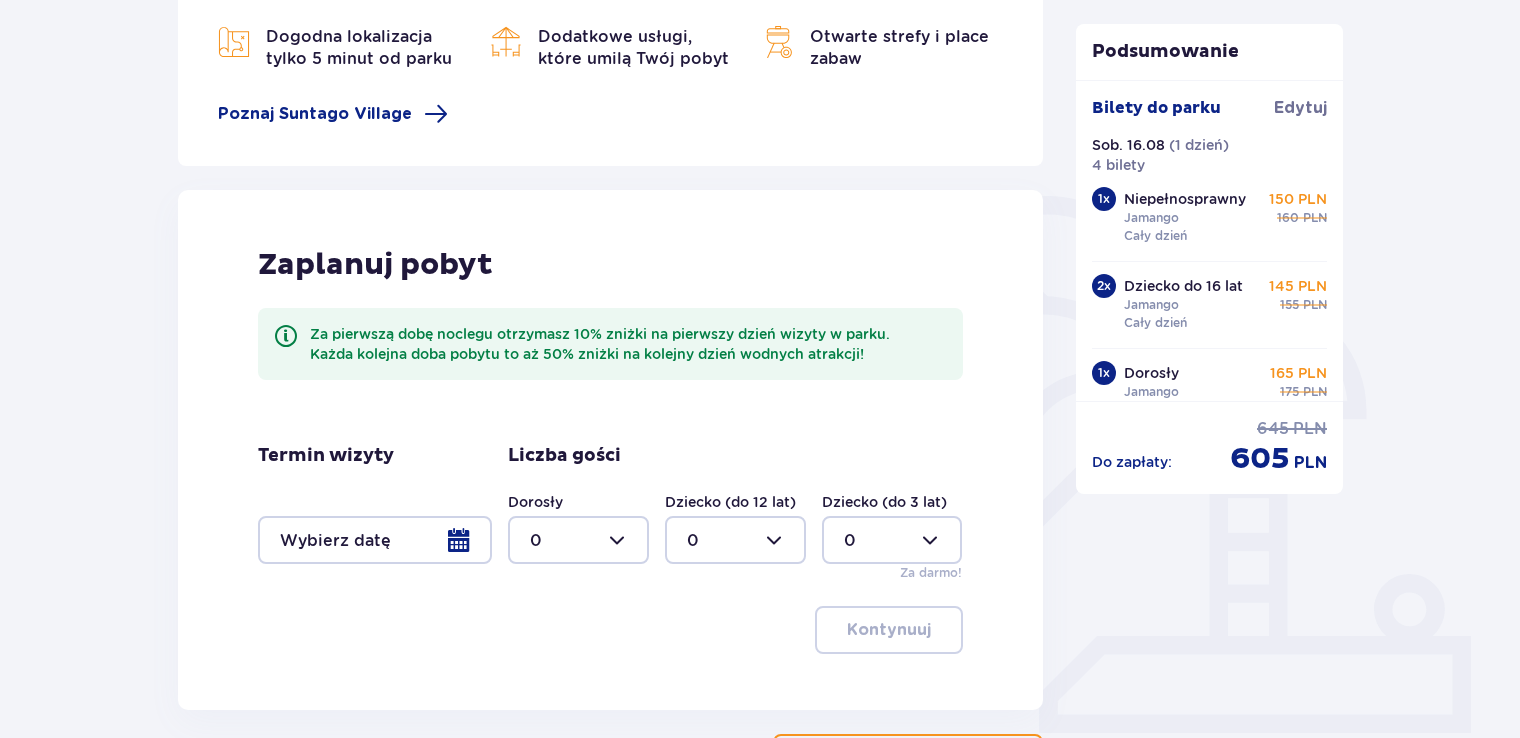 scroll, scrollTop: 400, scrollLeft: 0, axis: vertical 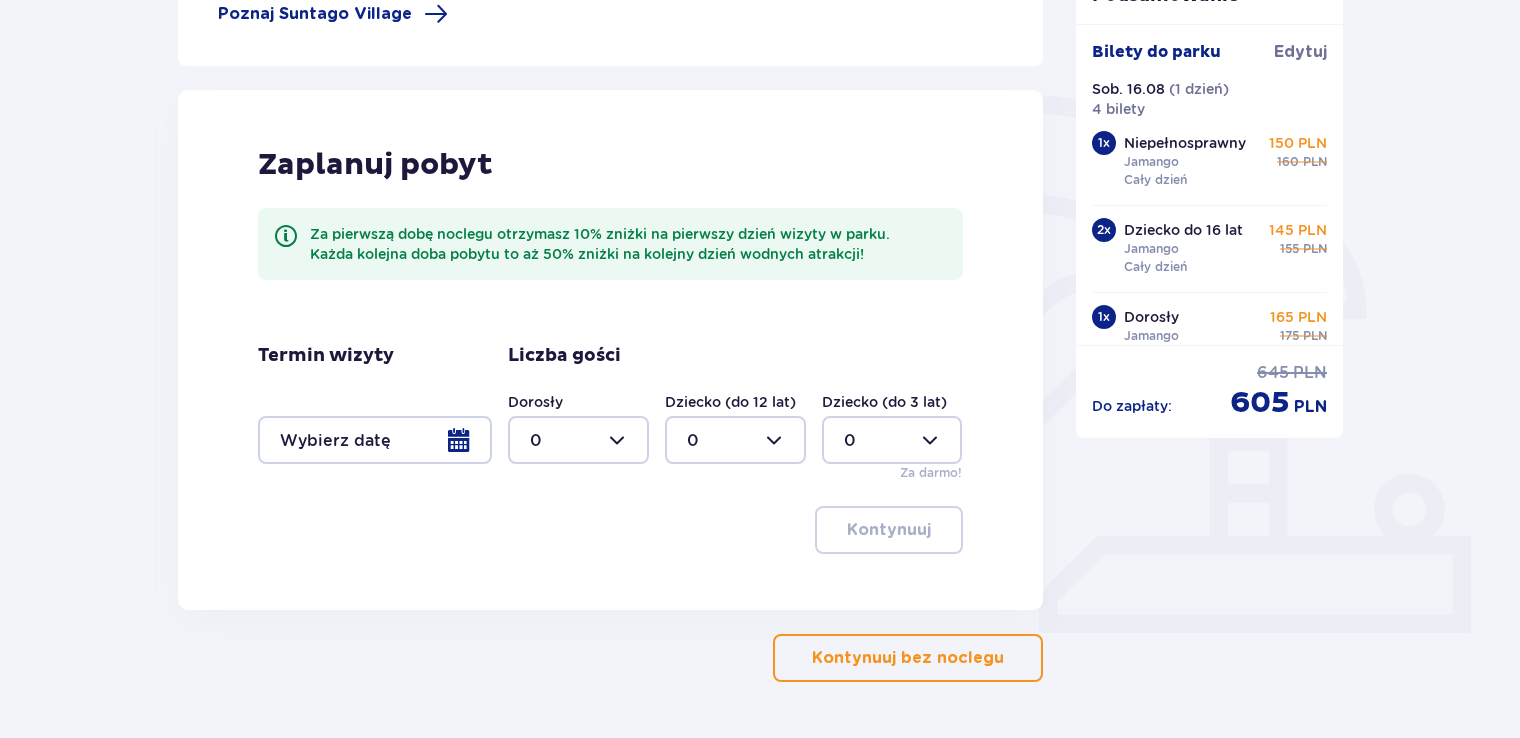 click on "Kontynuuj bez noclegu" at bounding box center [908, 658] 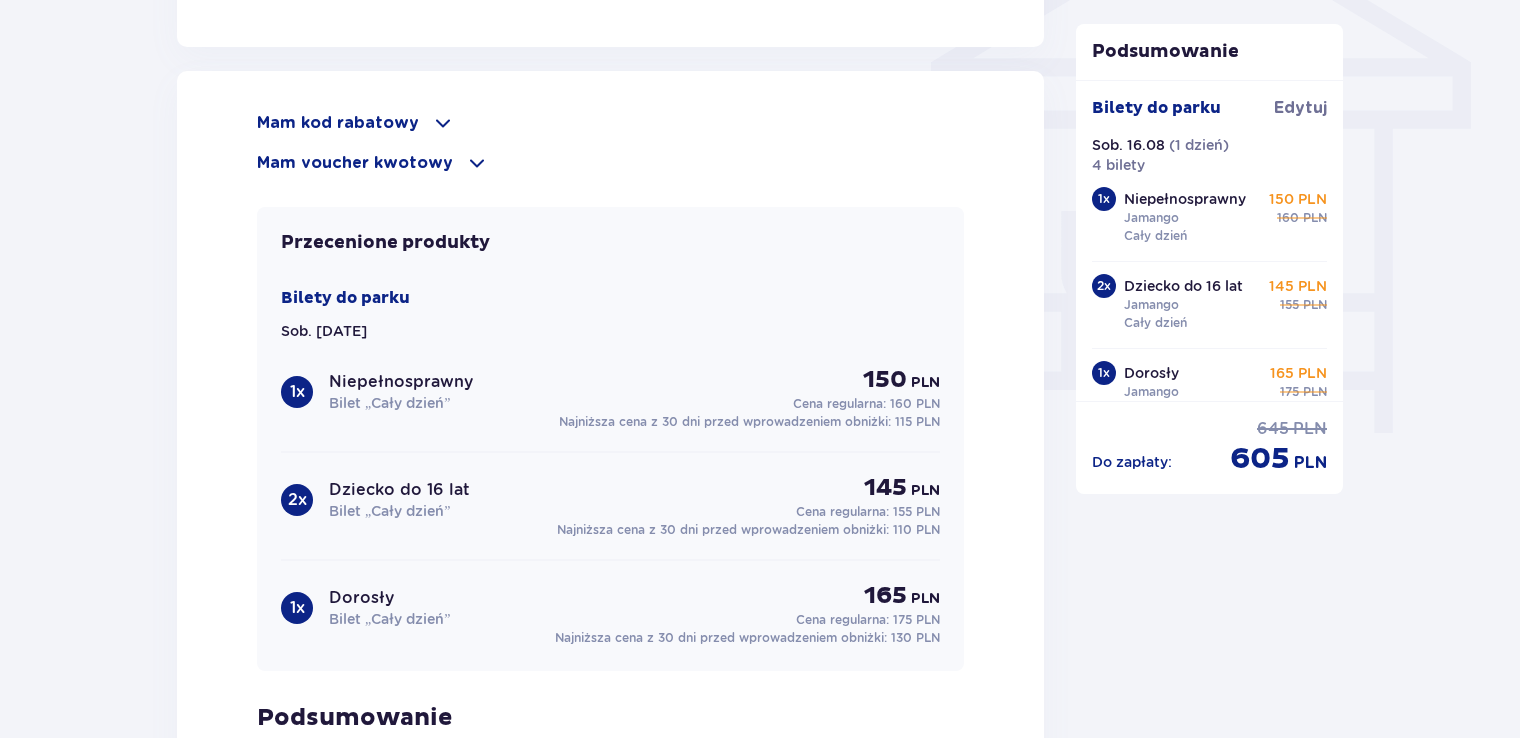 scroll, scrollTop: 1224, scrollLeft: 0, axis: vertical 